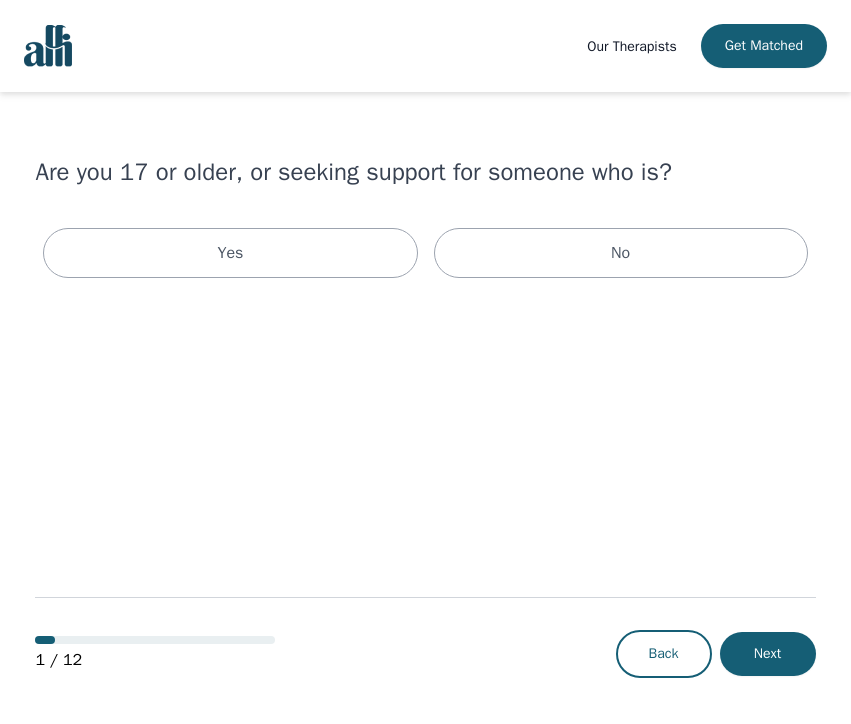 scroll, scrollTop: 0, scrollLeft: 0, axis: both 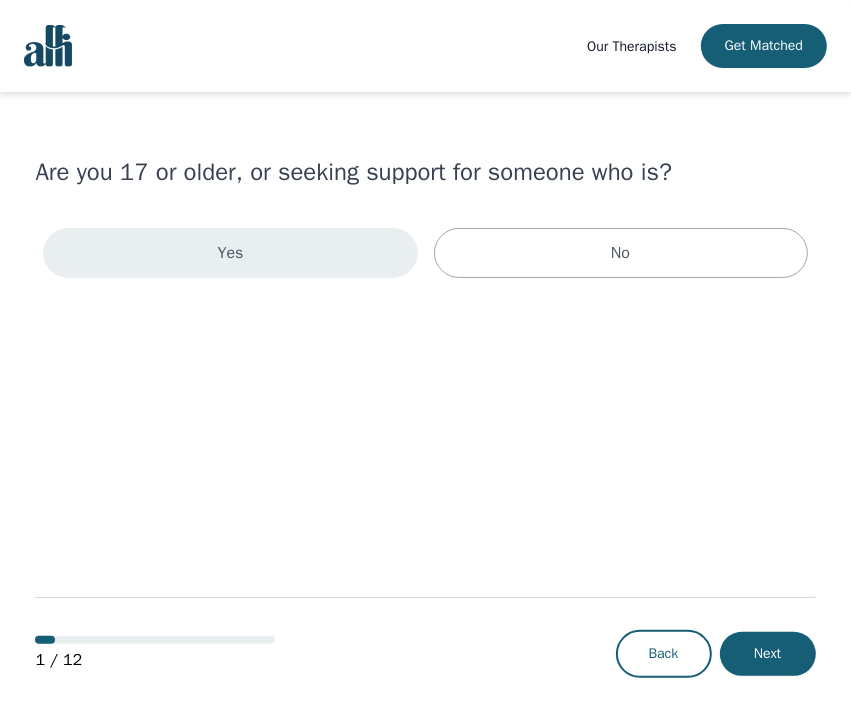click on "Yes" at bounding box center (230, 253) 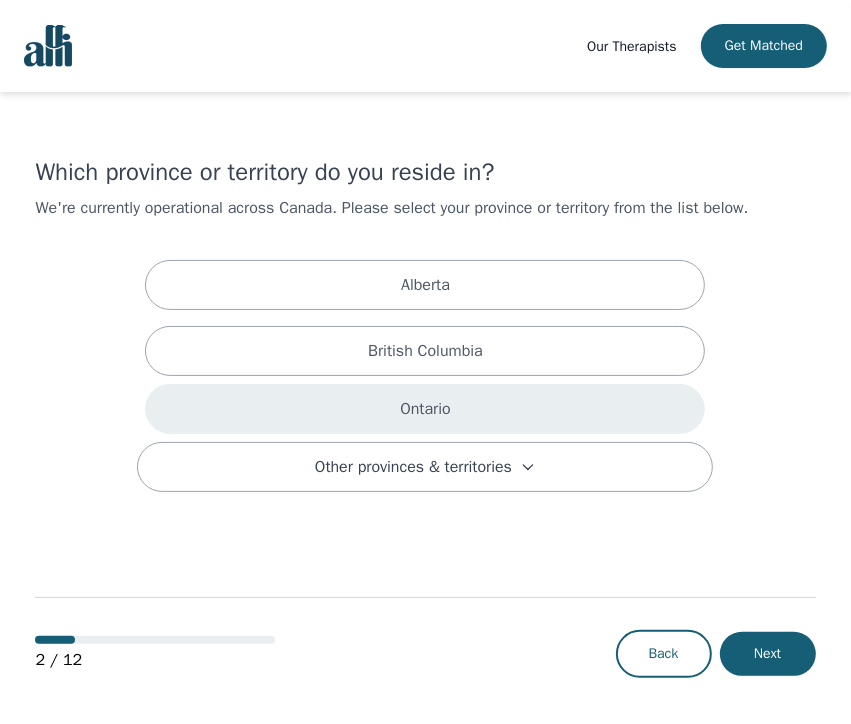 click on "Ontario" at bounding box center (425, 409) 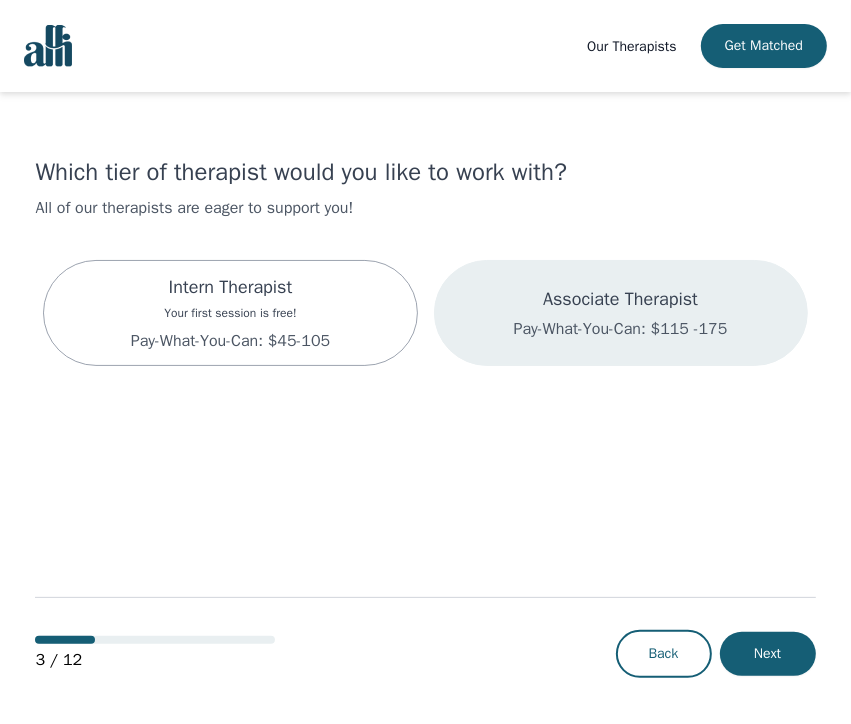 click on "Associate Therapist Pay-What-You-Can: $115 -175" at bounding box center (621, 313) 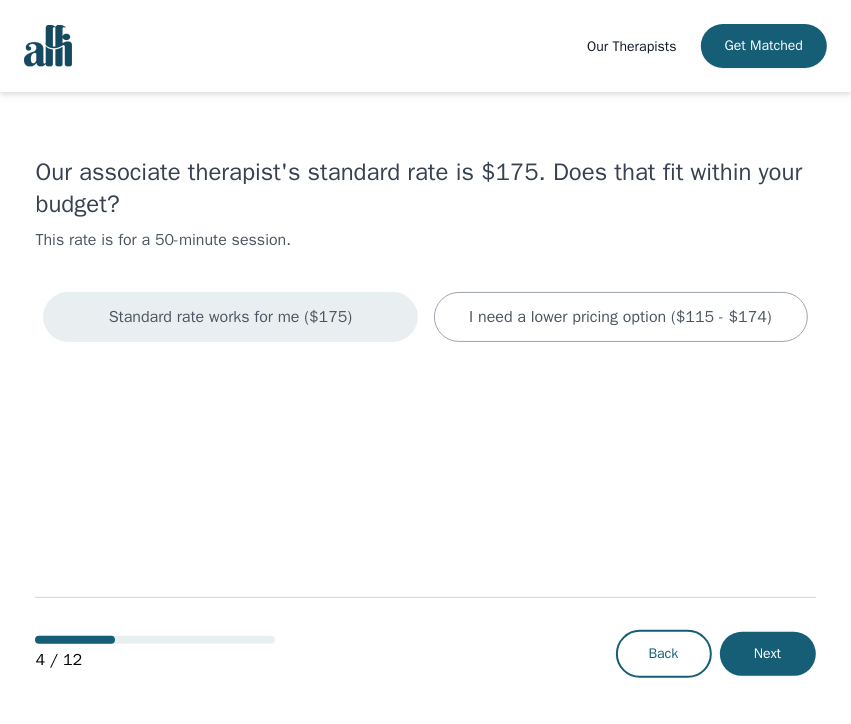 click on "Standard rate works for me ($175)" at bounding box center (231, 317) 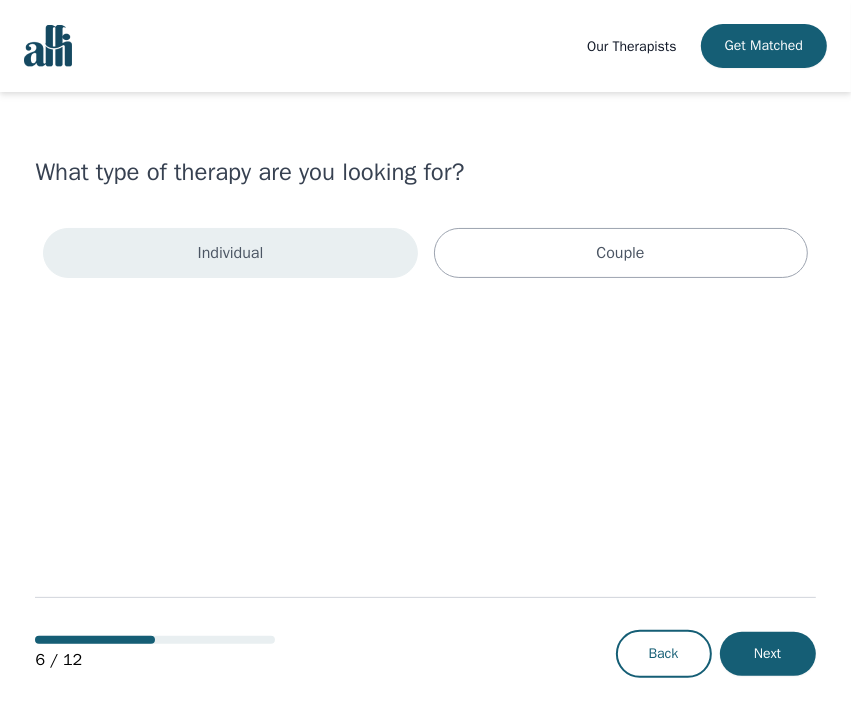 click on "Individual" at bounding box center (230, 253) 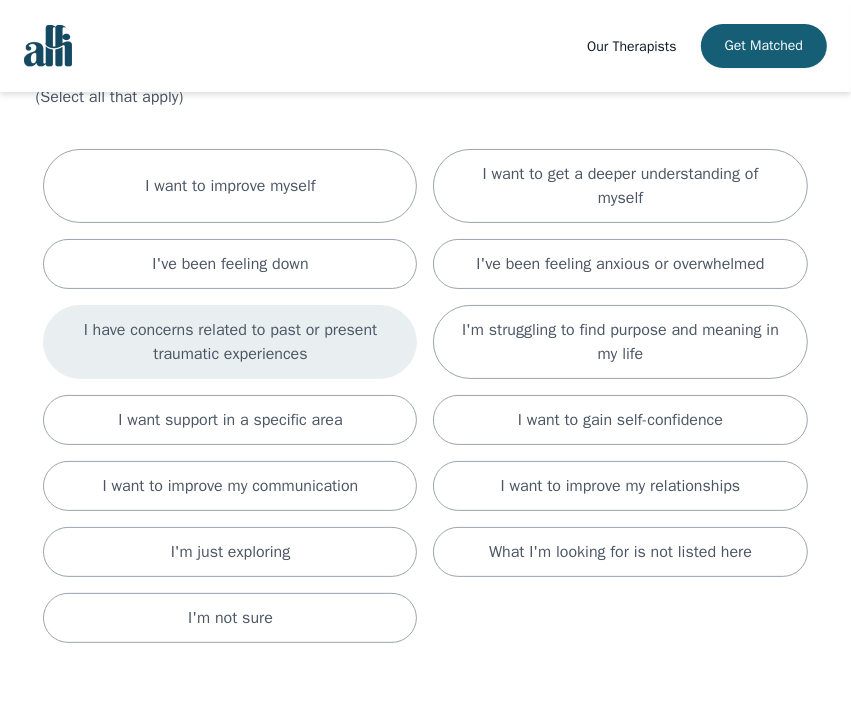 scroll, scrollTop: 112, scrollLeft: 0, axis: vertical 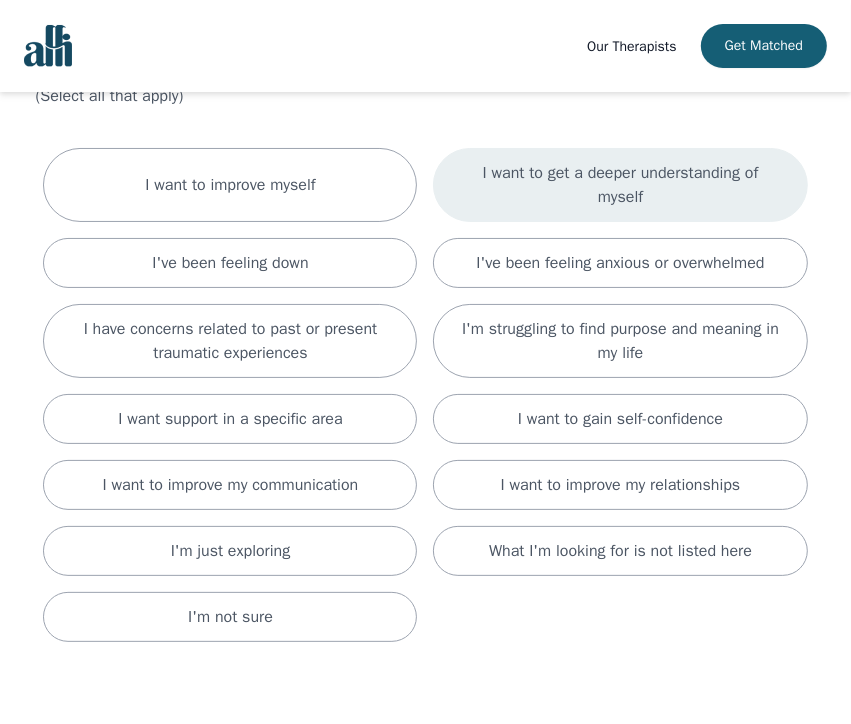 click on "I want to get a deeper understanding of myself" at bounding box center (620, 185) 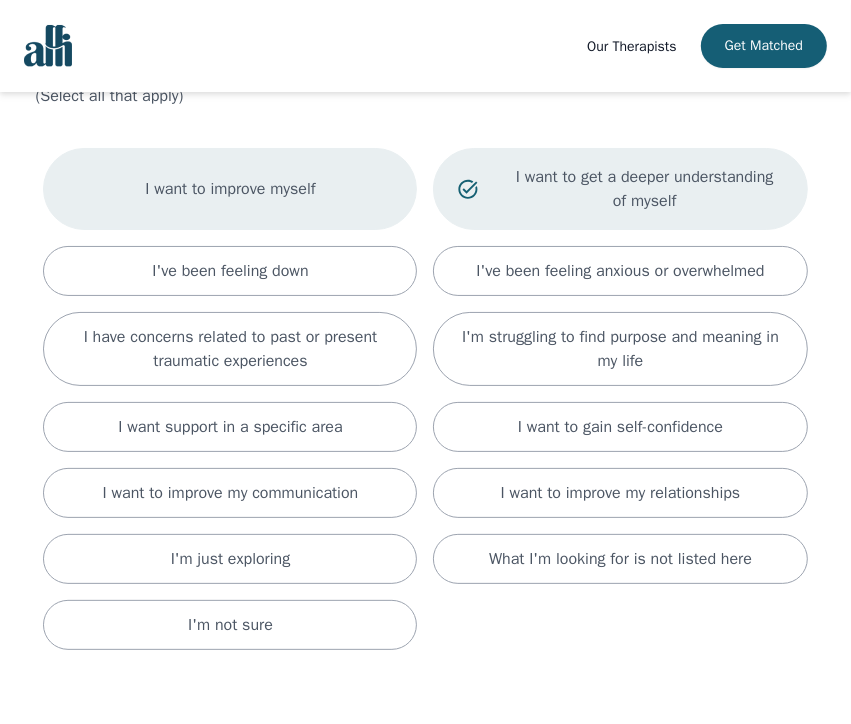 click on "I want to improve myself" at bounding box center (230, 189) 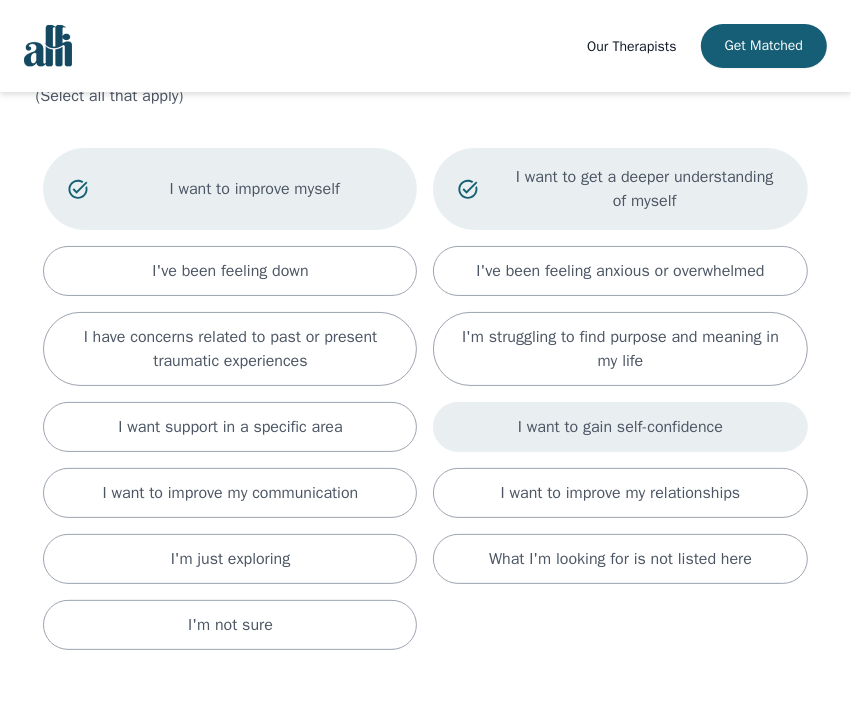 click on "I want to gain self-confidence" at bounding box center [620, 427] 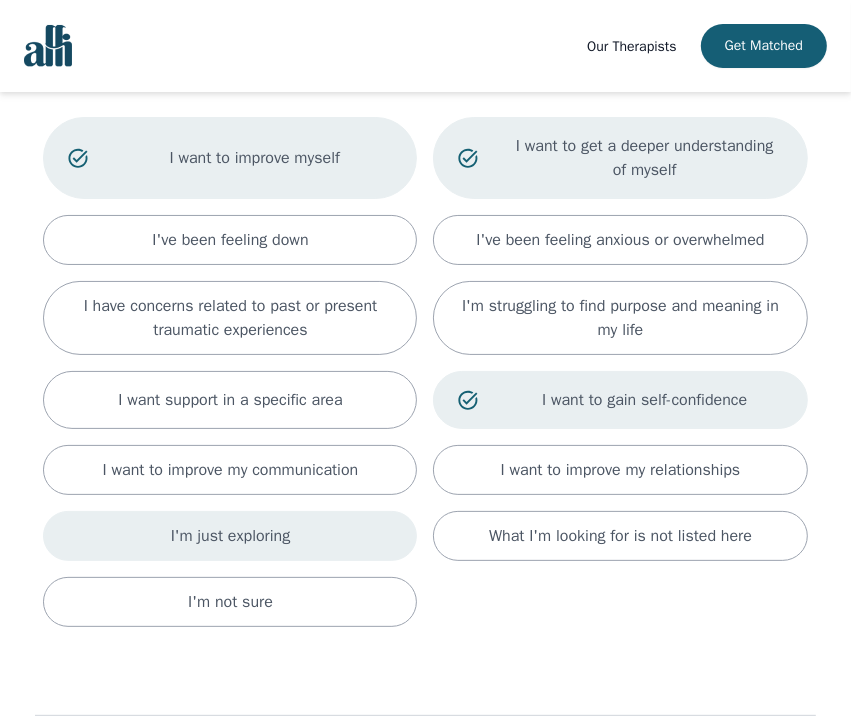 scroll, scrollTop: 148, scrollLeft: 0, axis: vertical 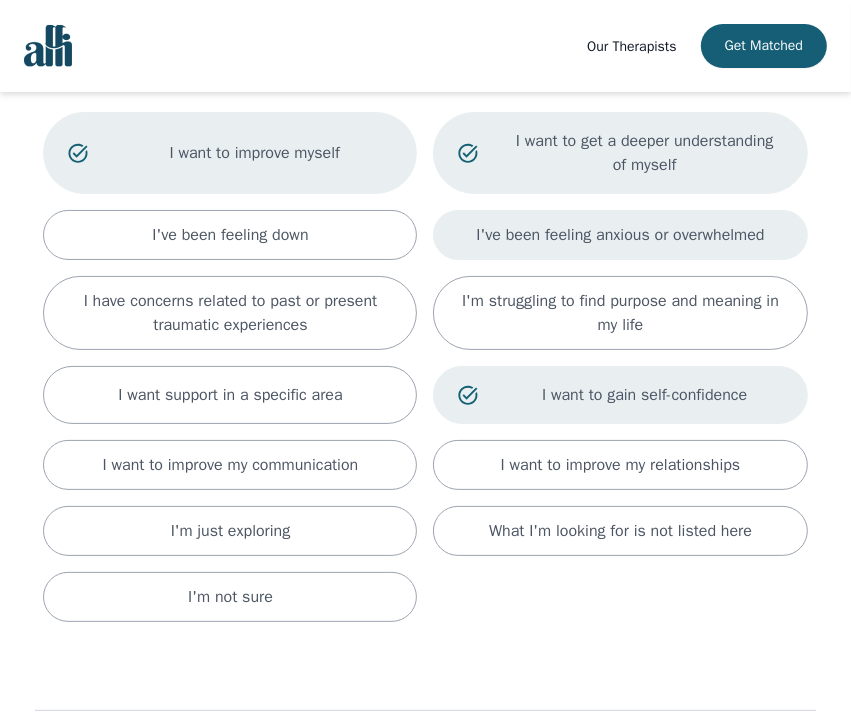 click on "I've been feeling anxious or overwhelmed" at bounding box center [620, 235] 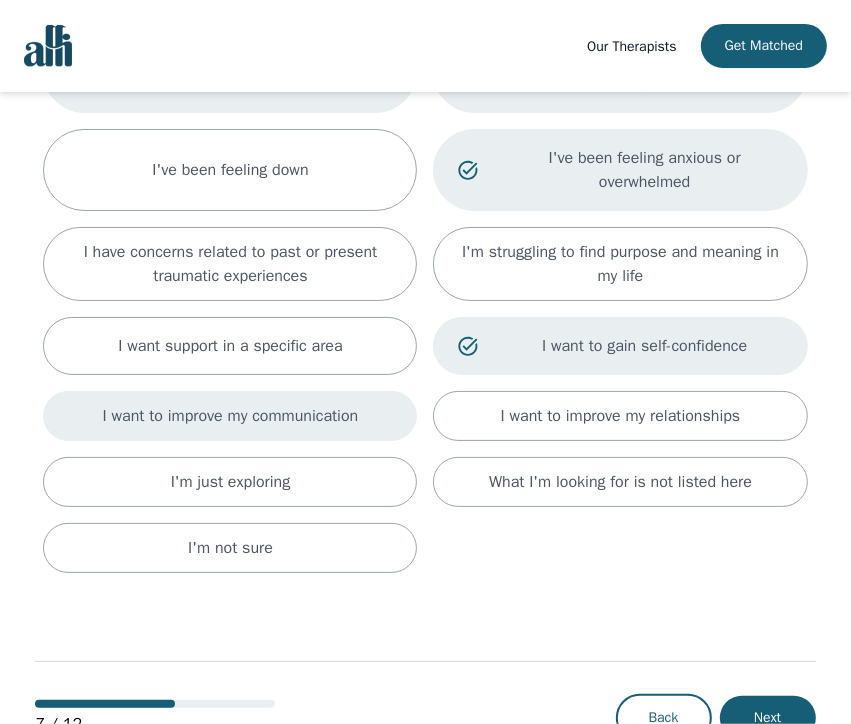 scroll, scrollTop: 291, scrollLeft: 0, axis: vertical 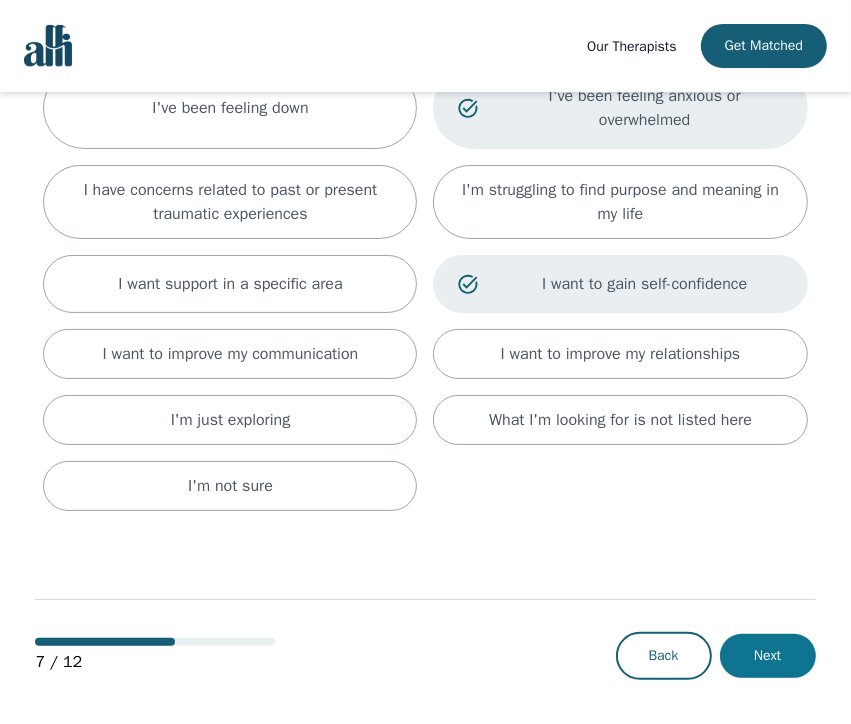 click on "Next" at bounding box center (768, 656) 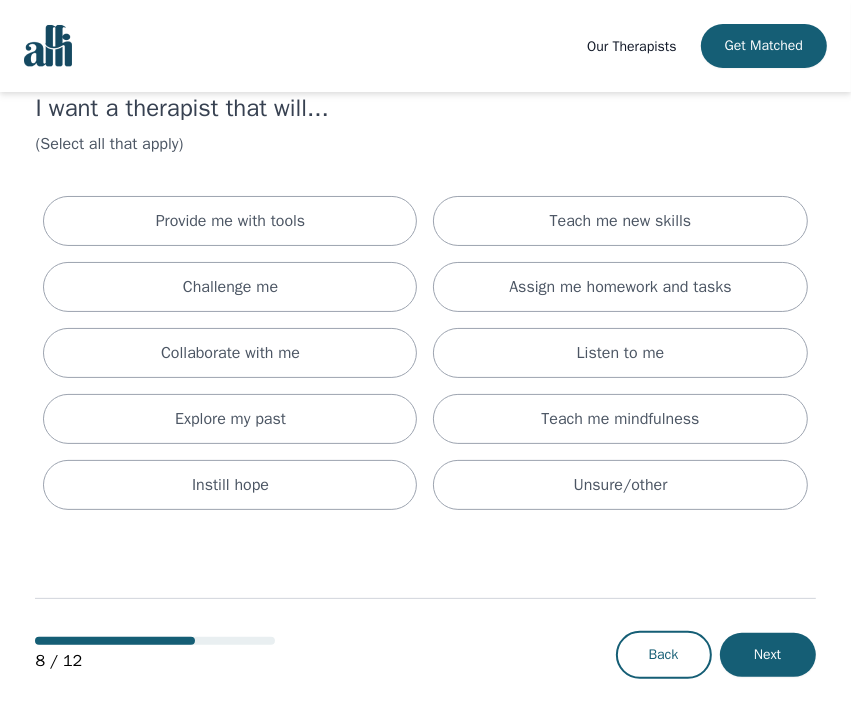 scroll, scrollTop: 0, scrollLeft: 0, axis: both 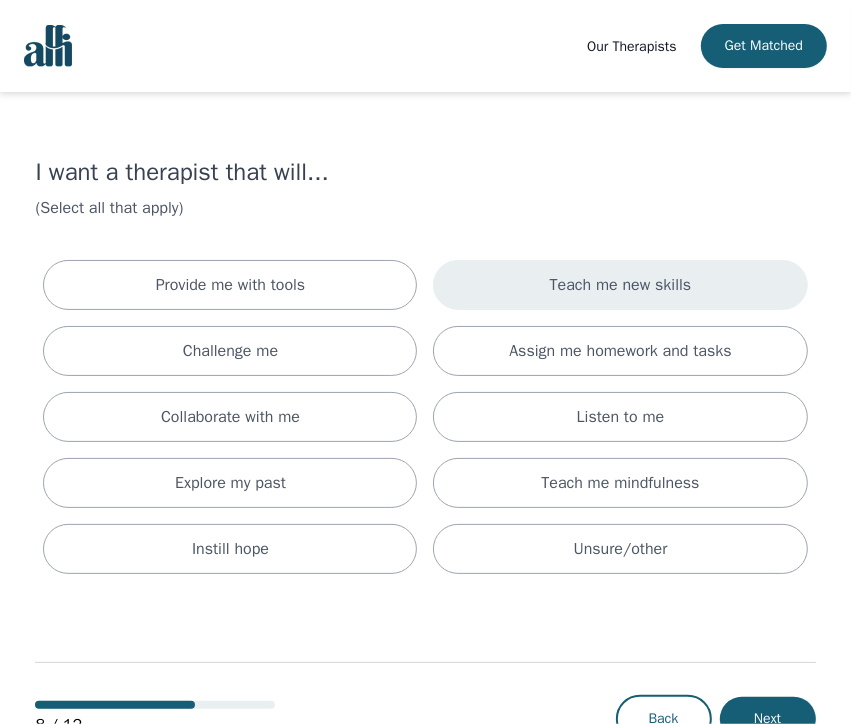 click on "Teach me new skills" at bounding box center (620, 285) 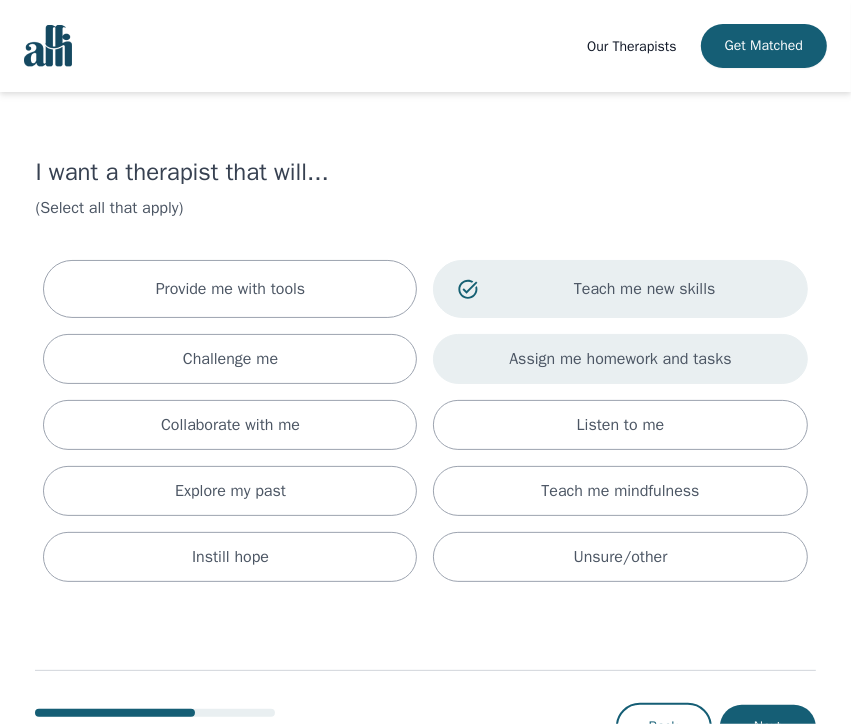 click on "Assign me homework and tasks" at bounding box center [620, 359] 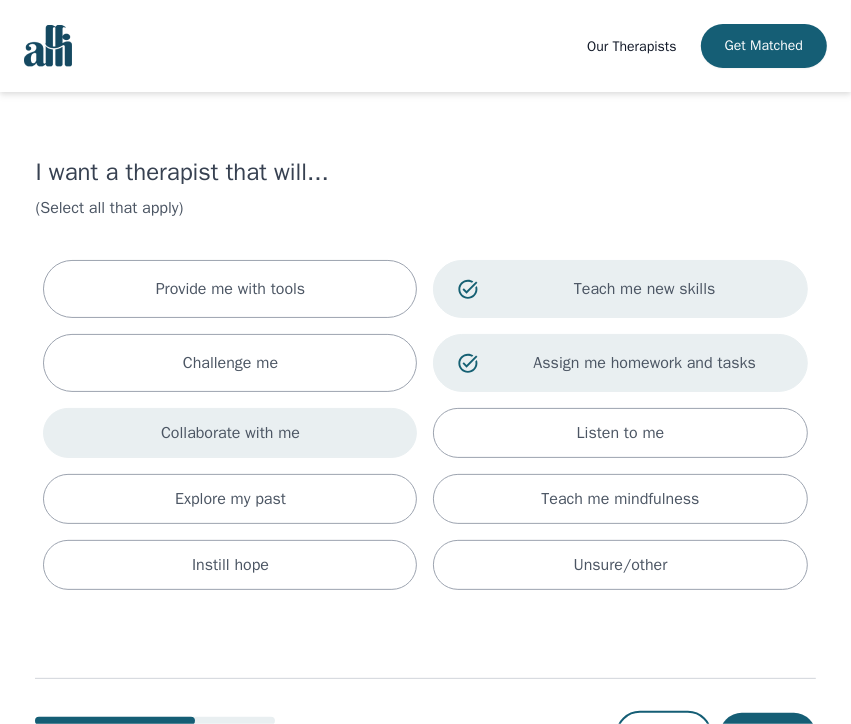 click on "Collaborate with me" at bounding box center (230, 433) 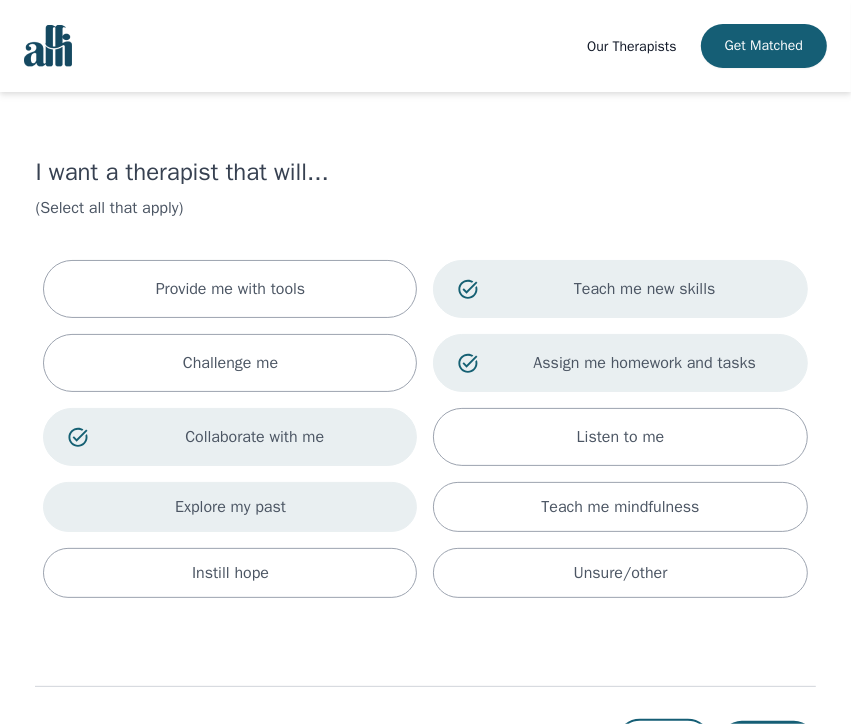click on "Explore my past" at bounding box center (230, 507) 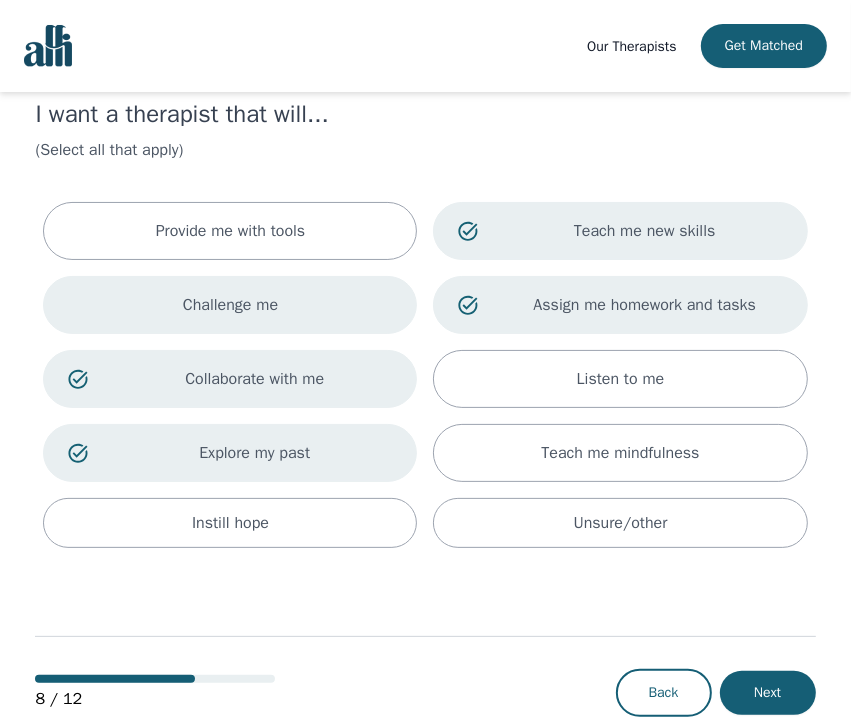 scroll, scrollTop: 59, scrollLeft: 0, axis: vertical 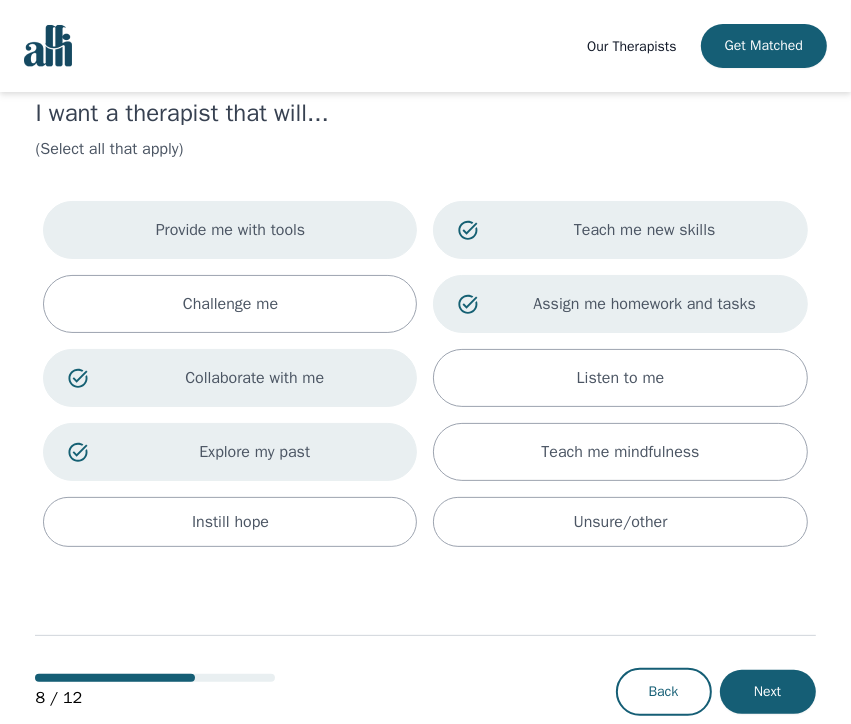 click on "Provide me with tools" at bounding box center (230, 230) 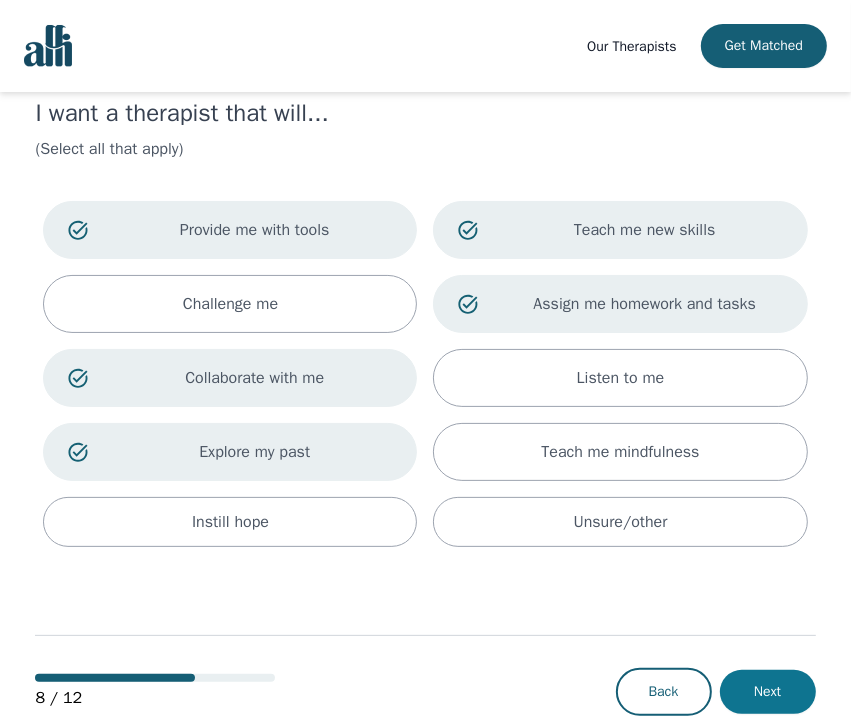 click on "Next" at bounding box center (768, 692) 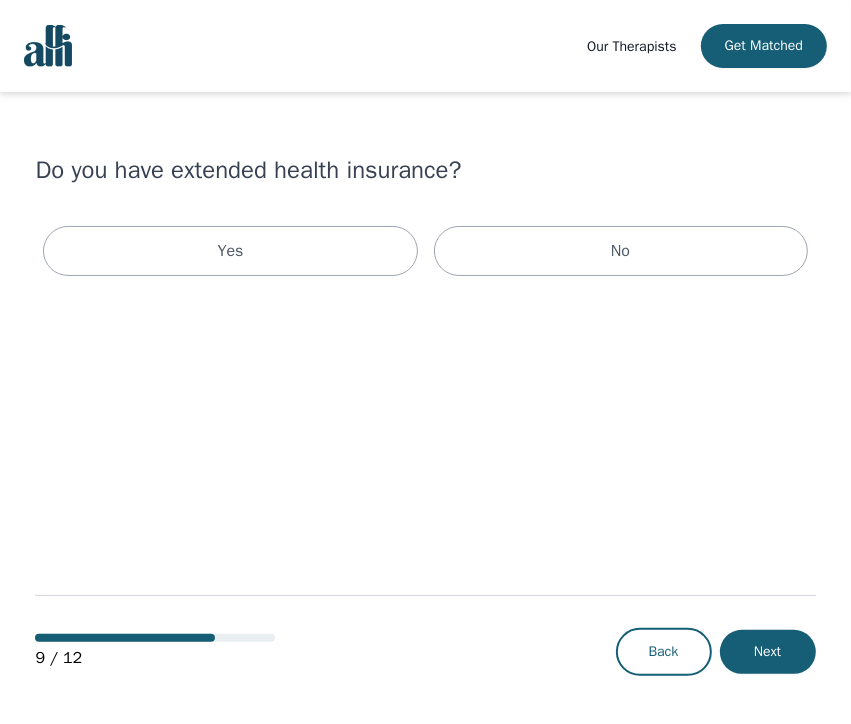 scroll, scrollTop: 0, scrollLeft: 0, axis: both 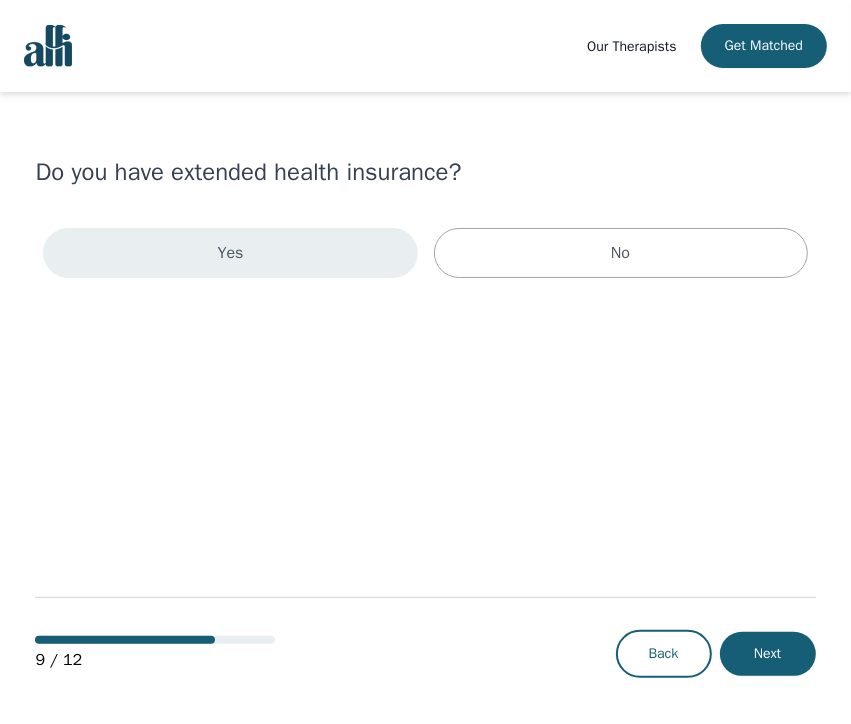 click on "Yes" at bounding box center (230, 253) 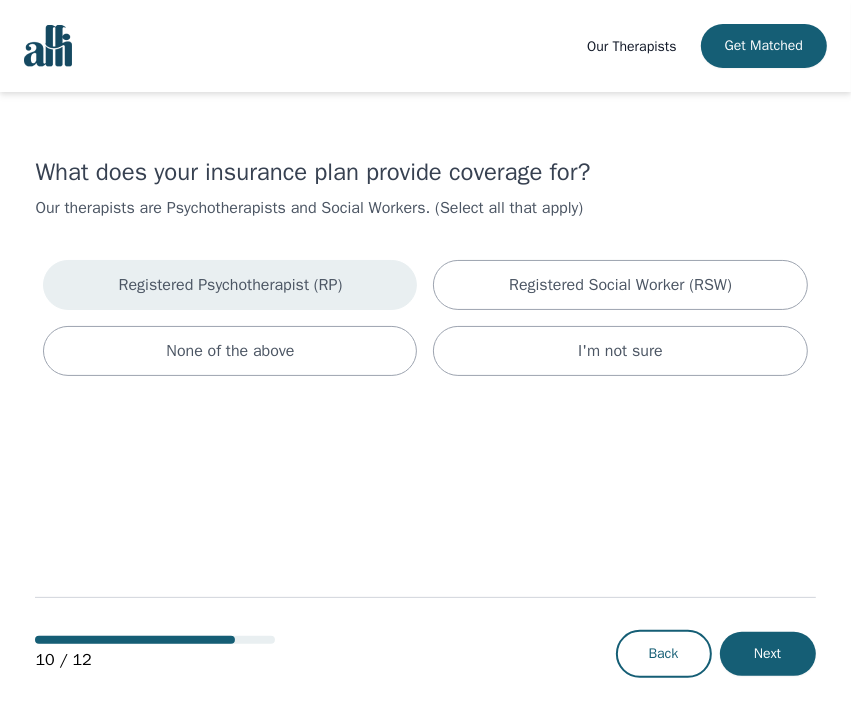click on "Registered Psychotherapist (RP)" at bounding box center (230, 285) 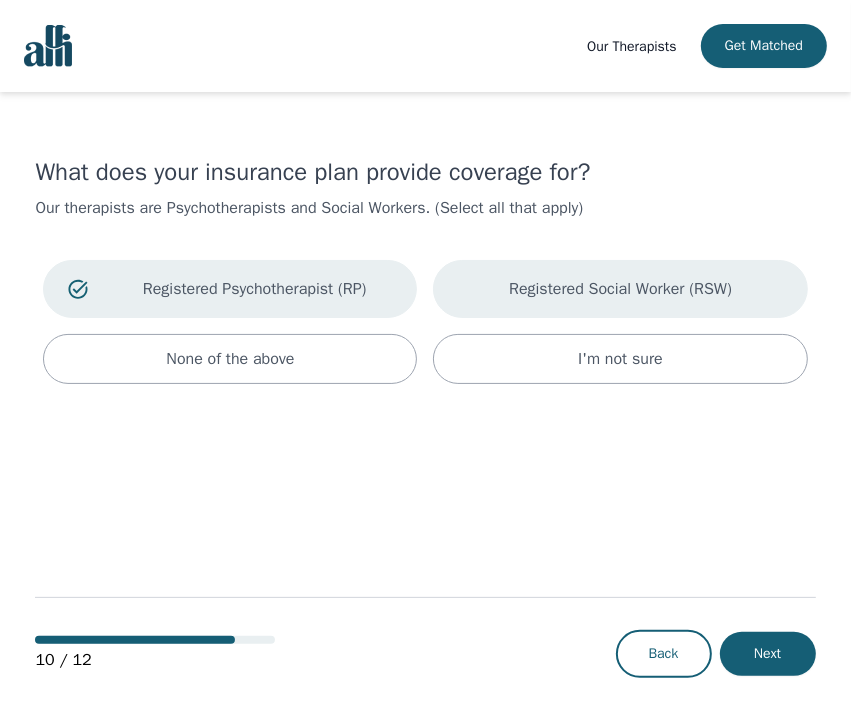 click on "Registered Social Worker (RSW)" at bounding box center [620, 289] 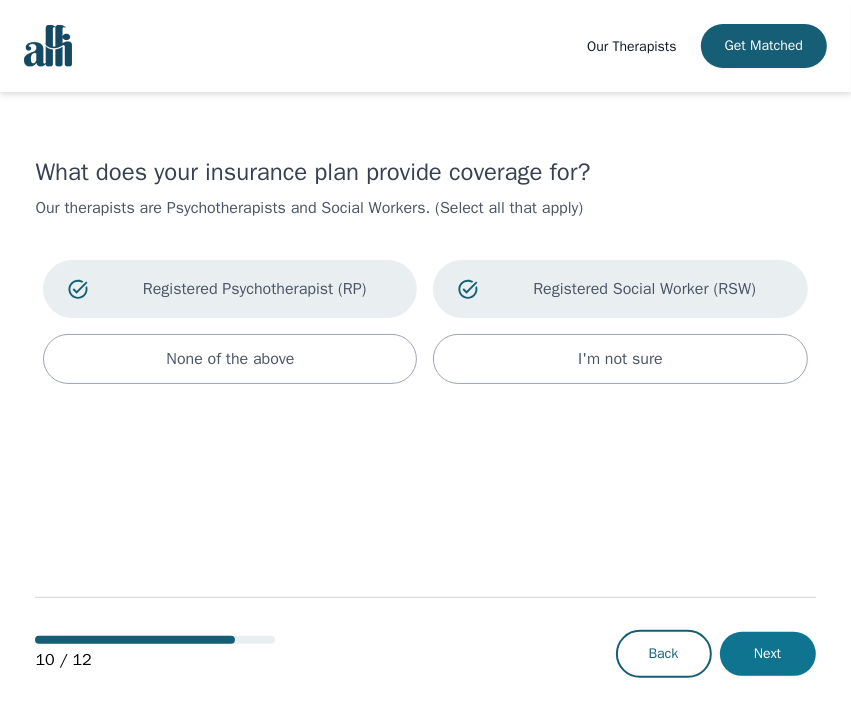 click on "Next" at bounding box center (768, 654) 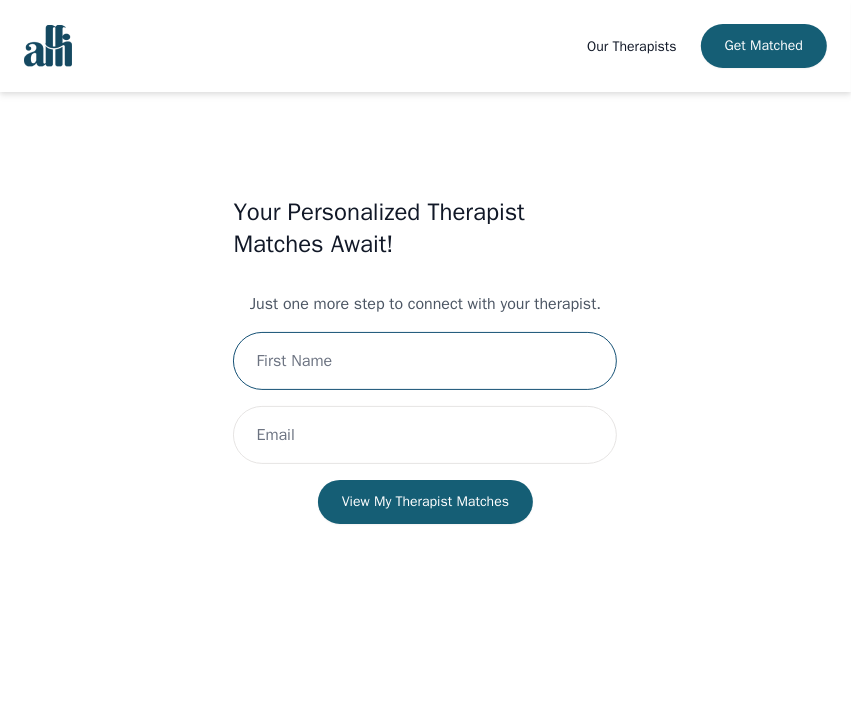 click at bounding box center (425, 361) 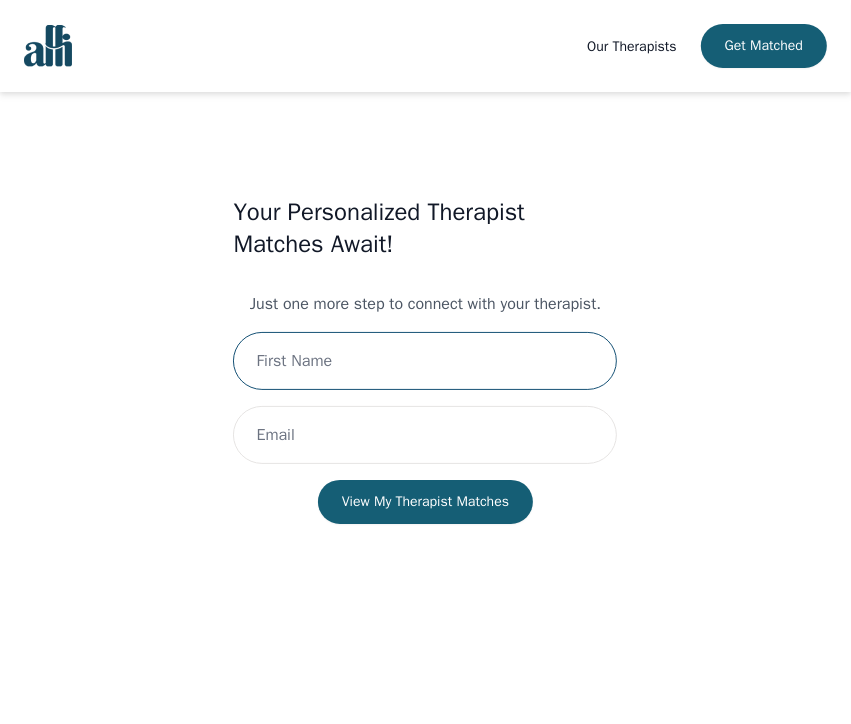 type on "[PERSON]" 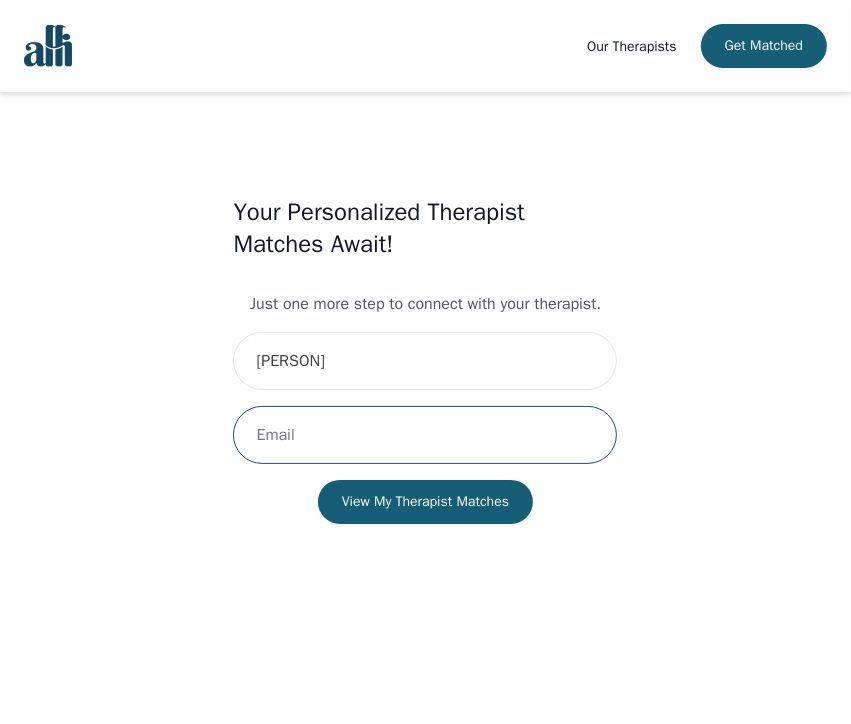 type on "[EMAIL]" 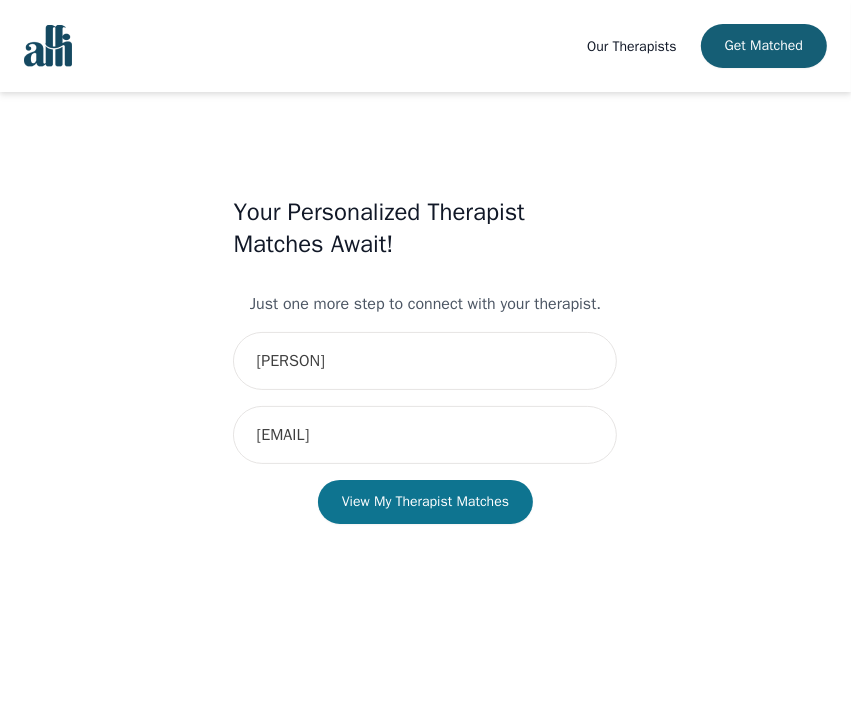 click on "View My Therapist Matches" at bounding box center (425, 502) 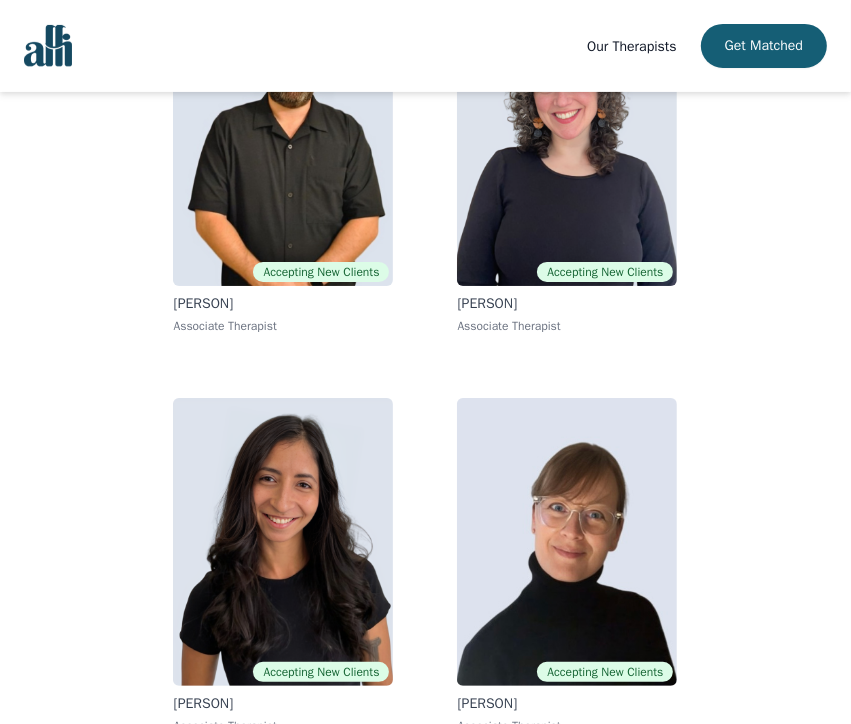 scroll, scrollTop: 320, scrollLeft: 0, axis: vertical 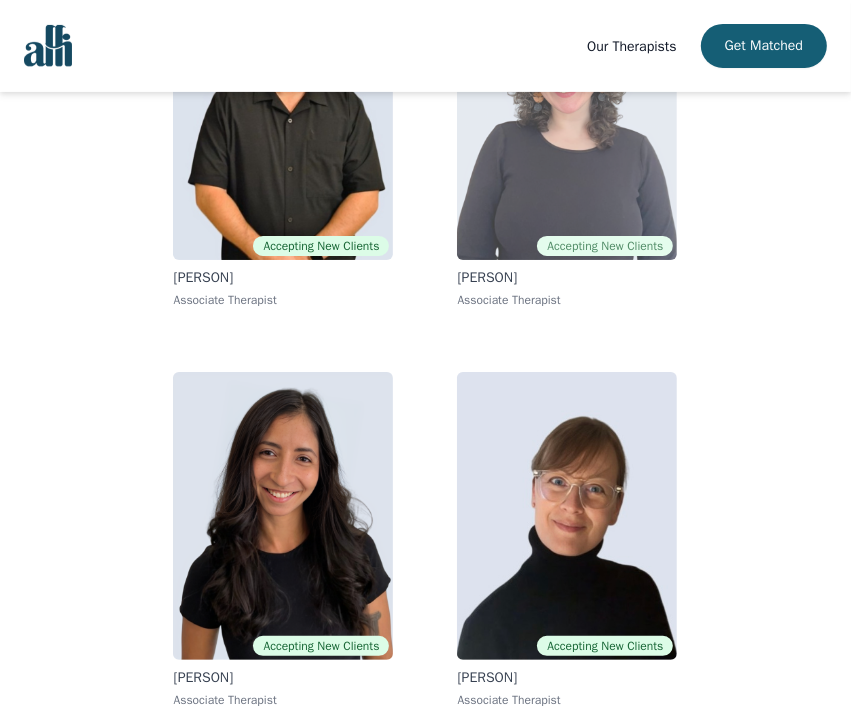 click at bounding box center [567, 116] 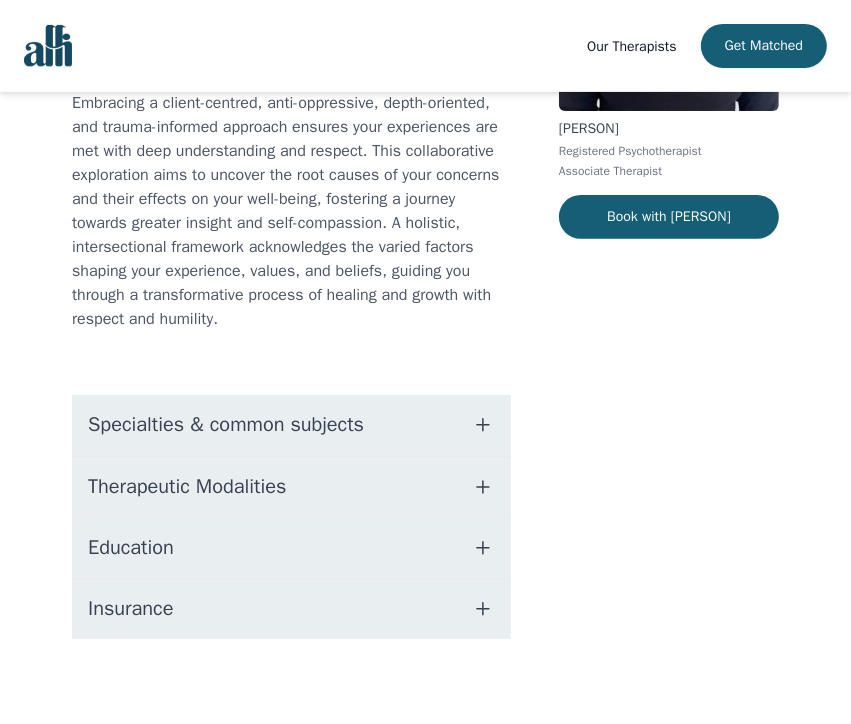 scroll, scrollTop: 327, scrollLeft: 0, axis: vertical 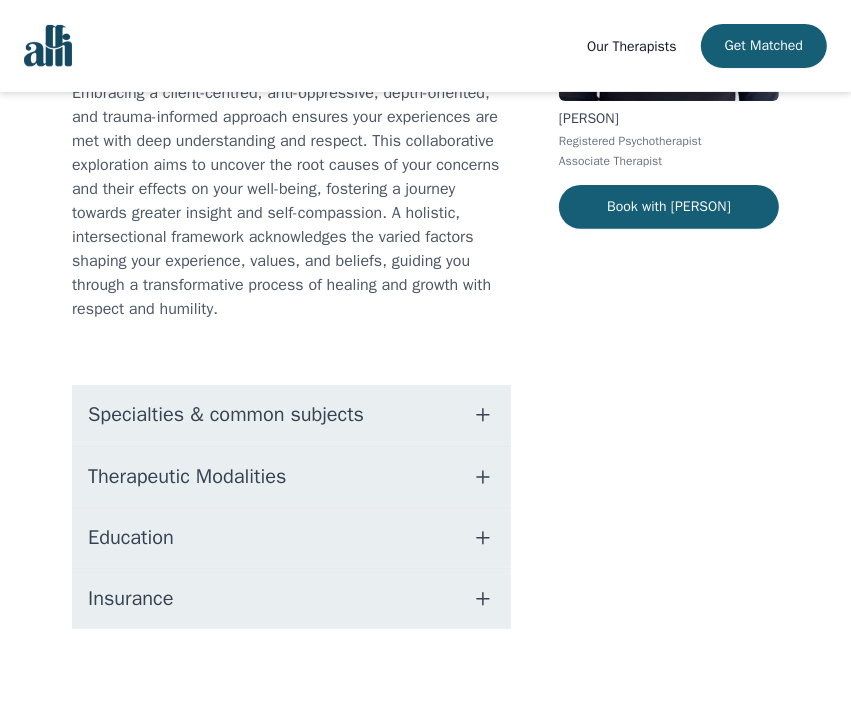 click on "Specialties & common subjects" at bounding box center (291, 415) 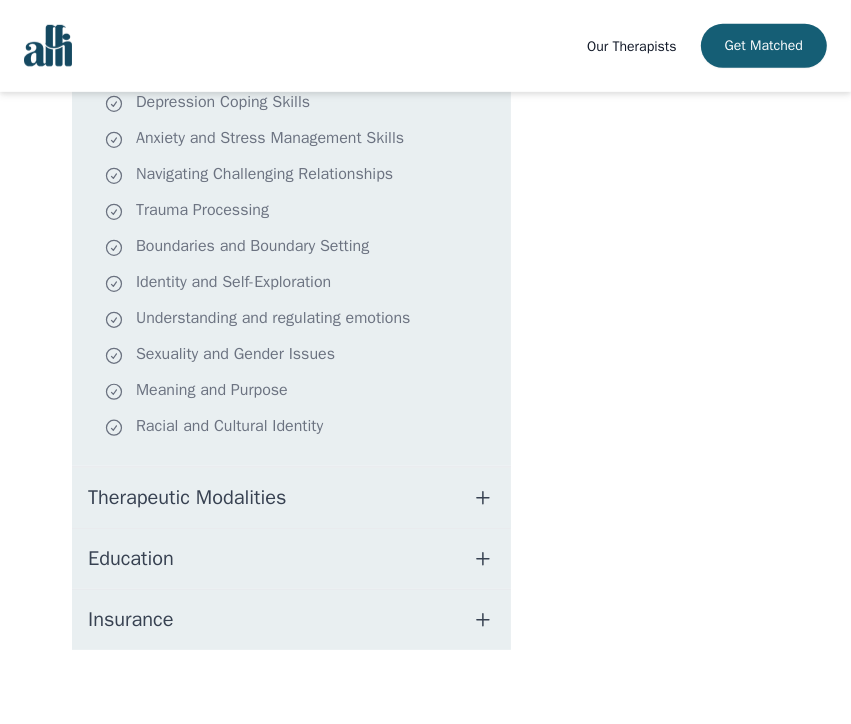 scroll, scrollTop: 691, scrollLeft: 0, axis: vertical 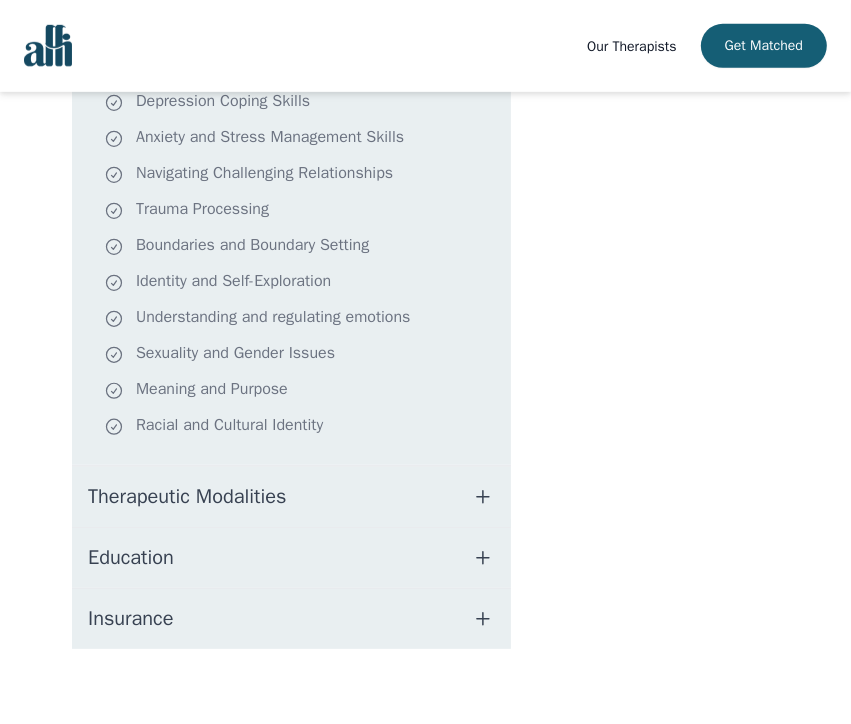click on "Therapeutic Modalities" at bounding box center [291, 497] 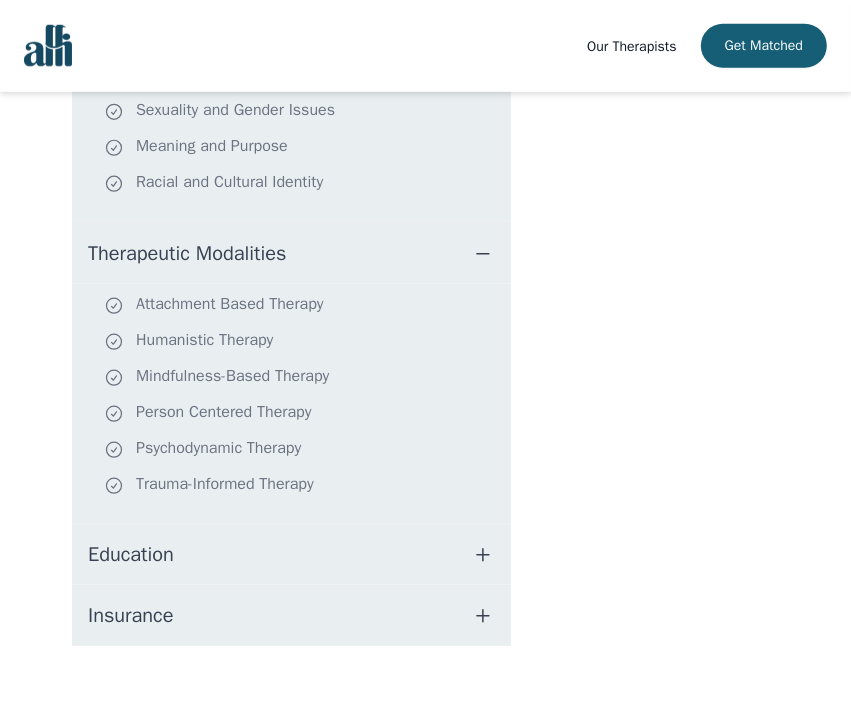 scroll, scrollTop: 933, scrollLeft: 0, axis: vertical 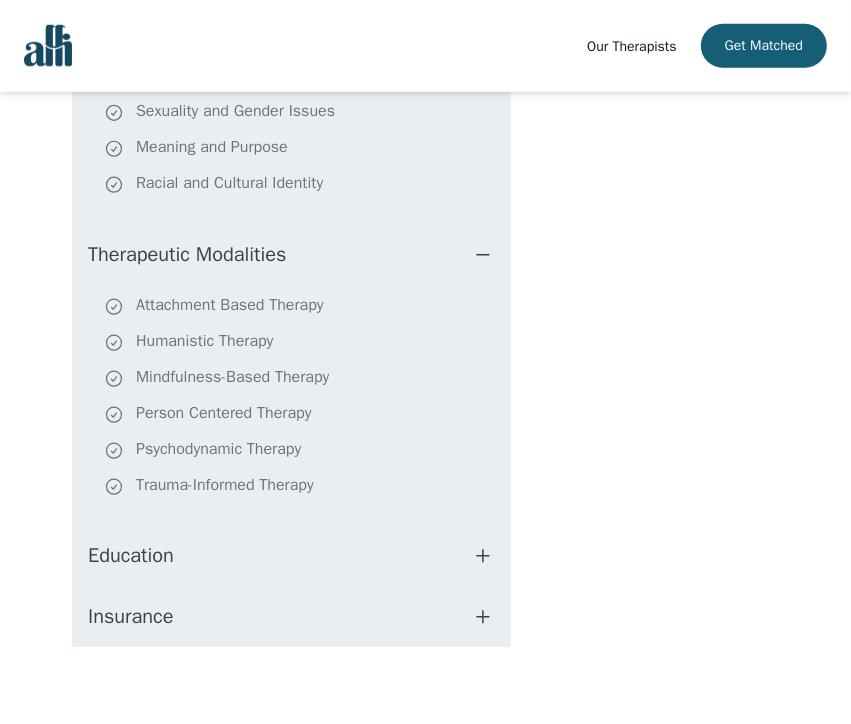 click on "Education" at bounding box center (291, 556) 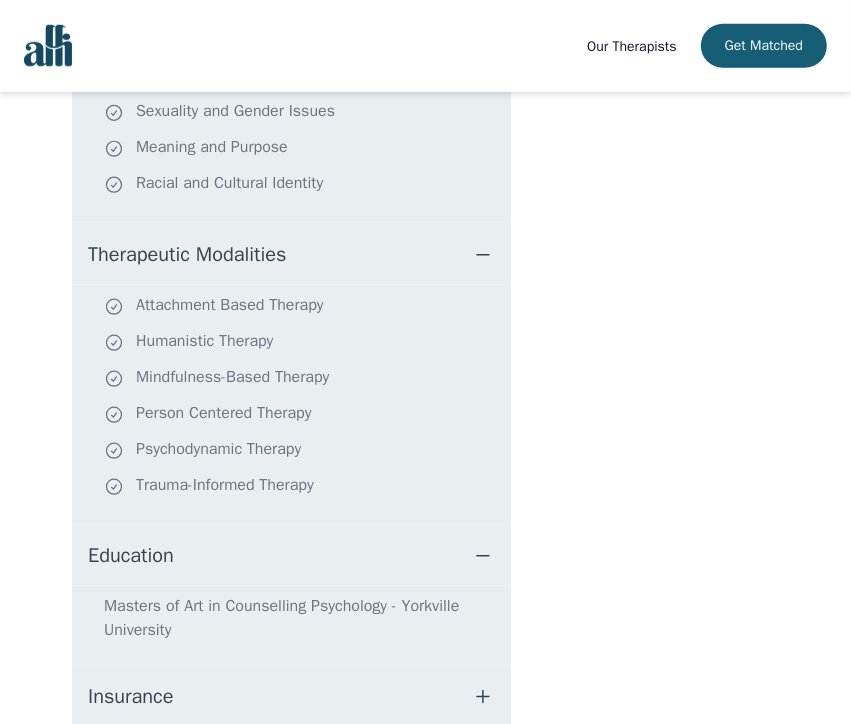 scroll, scrollTop: 1031, scrollLeft: 0, axis: vertical 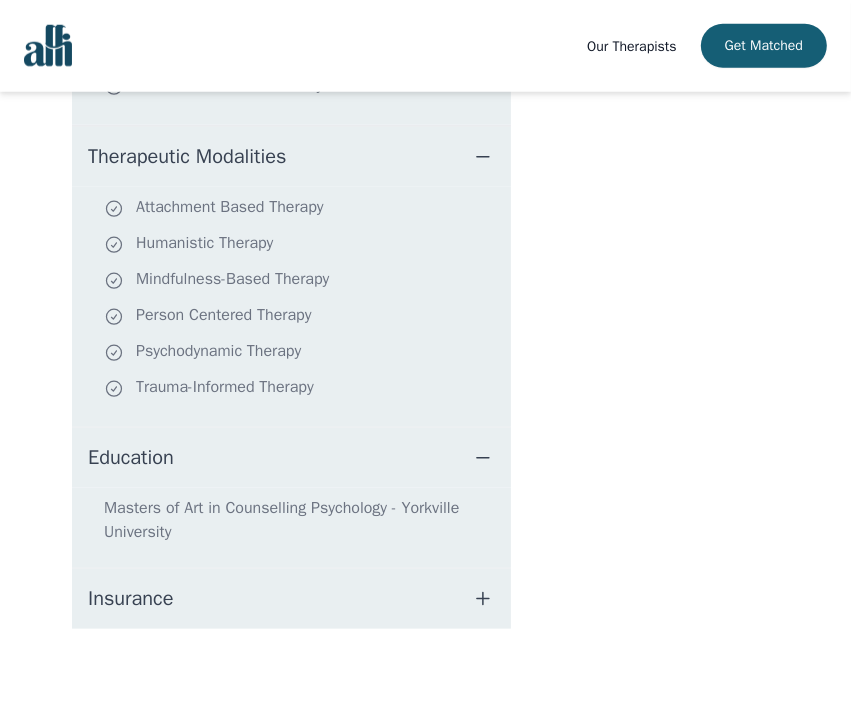 click on "About [PERSON] Whether you come to therapy to explore past experiences, present challenges, or future aspirations, you will find a space filled with empathy to be heard and accepted as you are. Embracing a client-centred, anti-oppressive, depth-oriented, and trauma-informed approach ensures your experiences are met with deep understanding and respect. This collaborative exploration aims to uncover the root causes of your concerns and their effects on your well-being, fostering a journey towards greater insight and self-compassion. A holistic, intersectional framework acknowledges the varied factors shaping your experience, values, and beliefs, guiding you through a transformative process of healing and growth with respect and humility. Specialties & common subjects Depression Coping Skills Anxiety and Stress Management Skills Navigating Challenging Relationships Trauma Processing Boundaries and Boundary Setting Identity and Self-Exploration Understanding and regulating emotions Sexuality and Gender Issues" at bounding box center [291, -67] 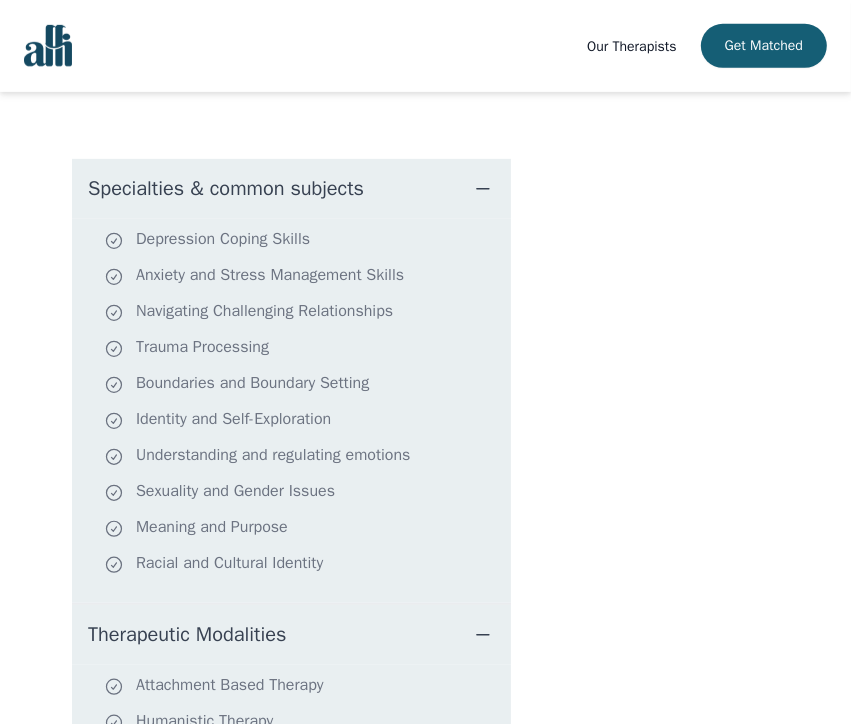 scroll, scrollTop: 544, scrollLeft: 0, axis: vertical 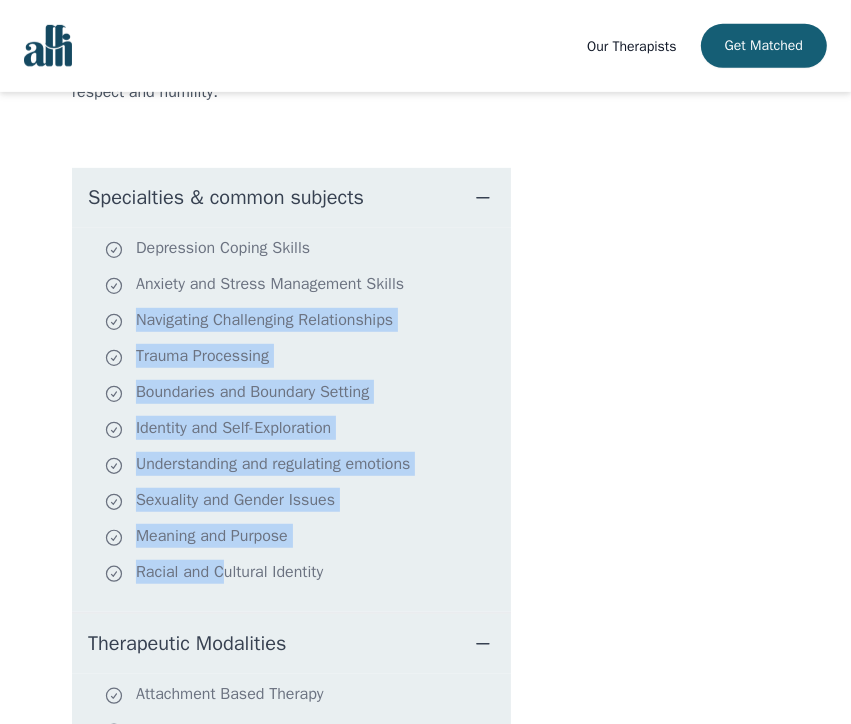 drag, startPoint x: 217, startPoint y: 604, endPoint x: 94, endPoint y: 318, distance: 311.3278 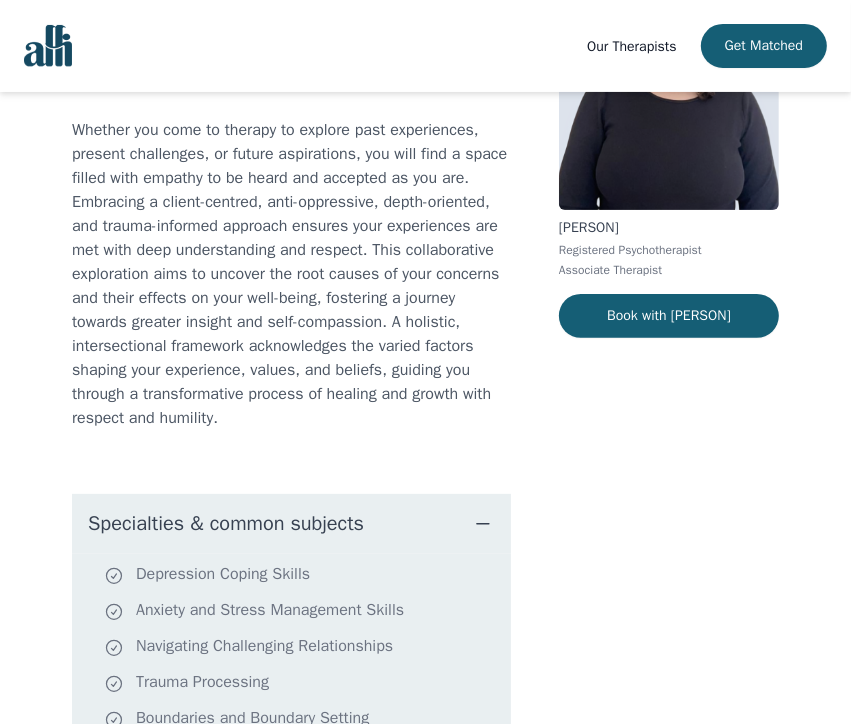 scroll, scrollTop: 0, scrollLeft: 0, axis: both 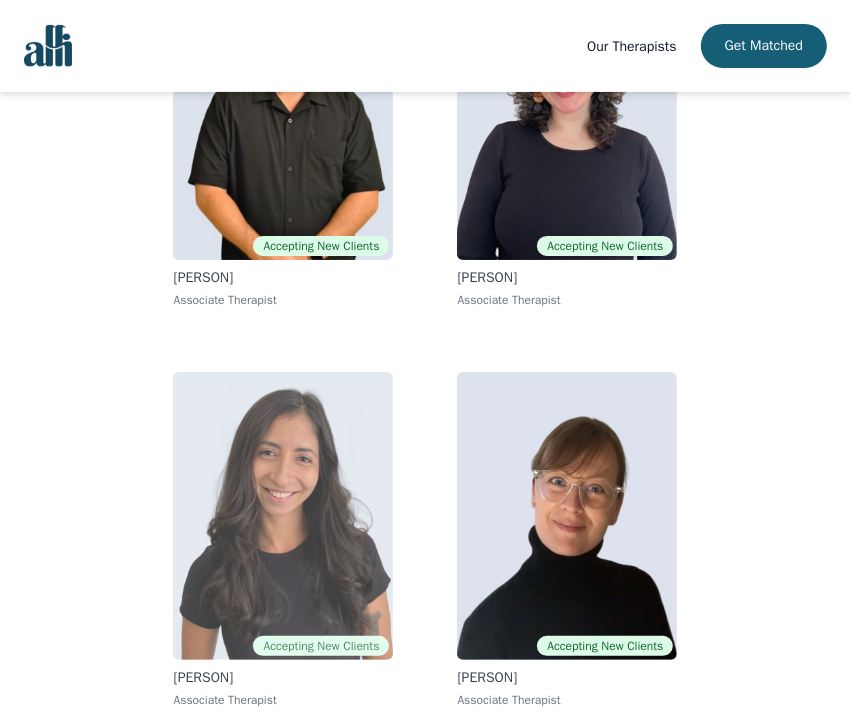 click at bounding box center (283, 516) 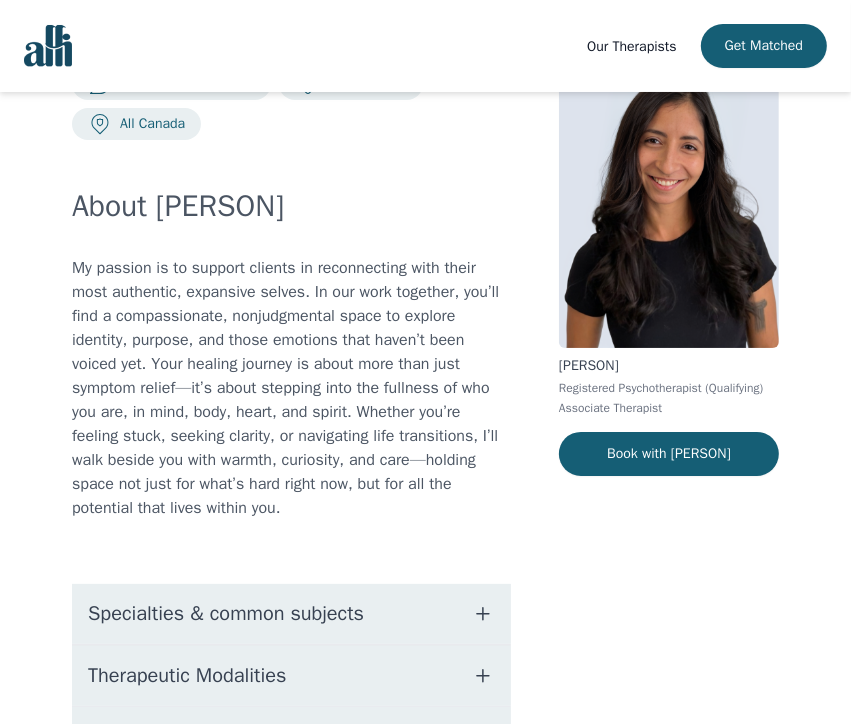 scroll, scrollTop: 106, scrollLeft: 0, axis: vertical 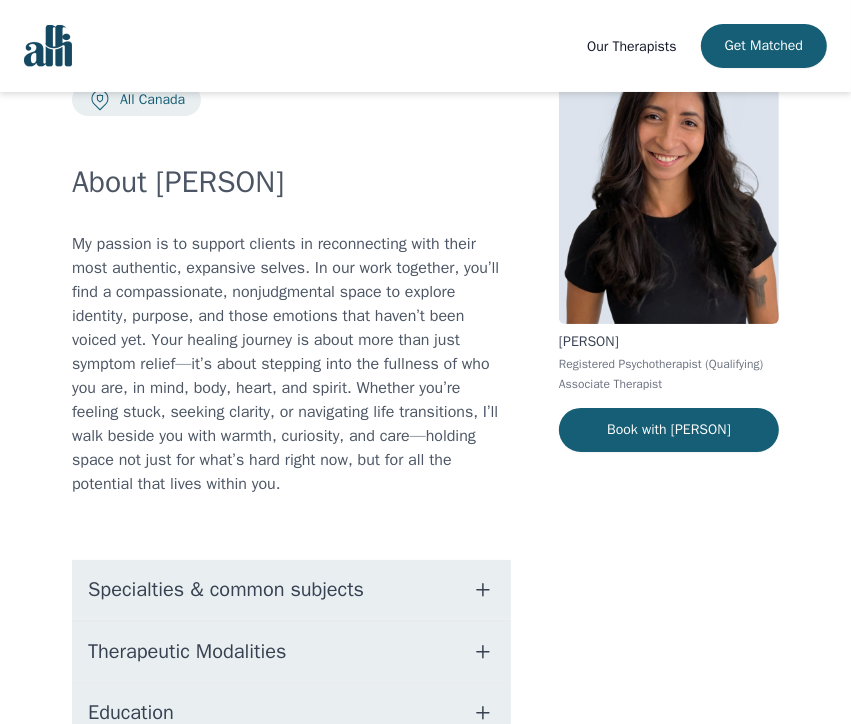 click on "Specialties & common subjects" at bounding box center (226, 590) 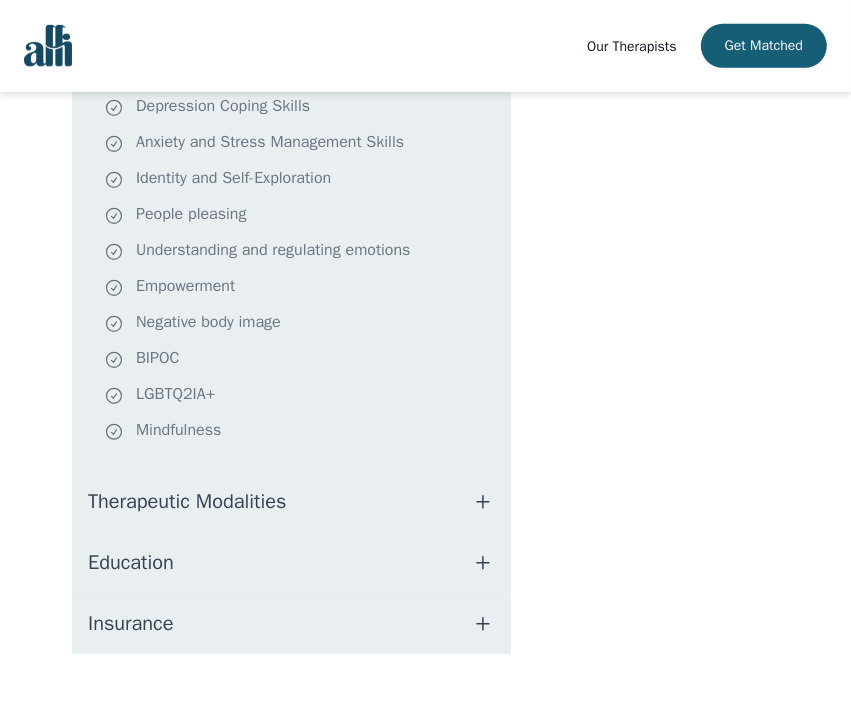 scroll, scrollTop: 663, scrollLeft: 0, axis: vertical 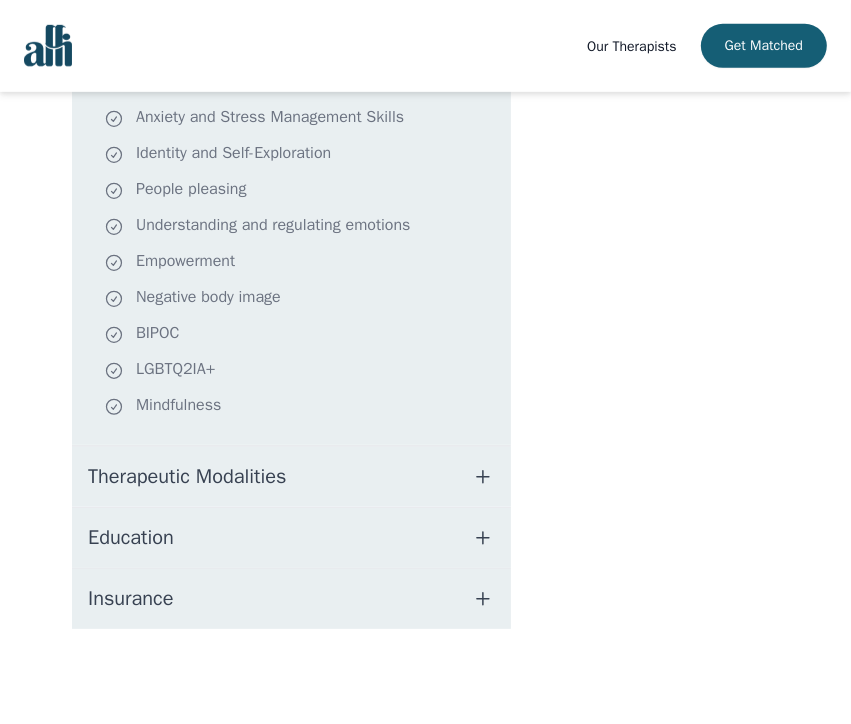 click on "Therapeutic Modalities" at bounding box center [187, 477] 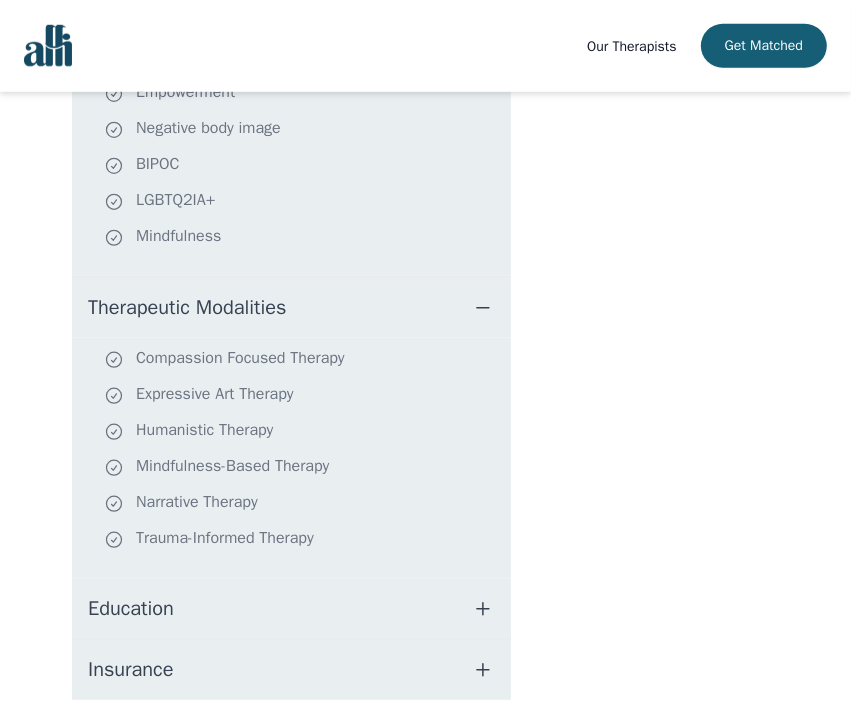 scroll, scrollTop: 840, scrollLeft: 0, axis: vertical 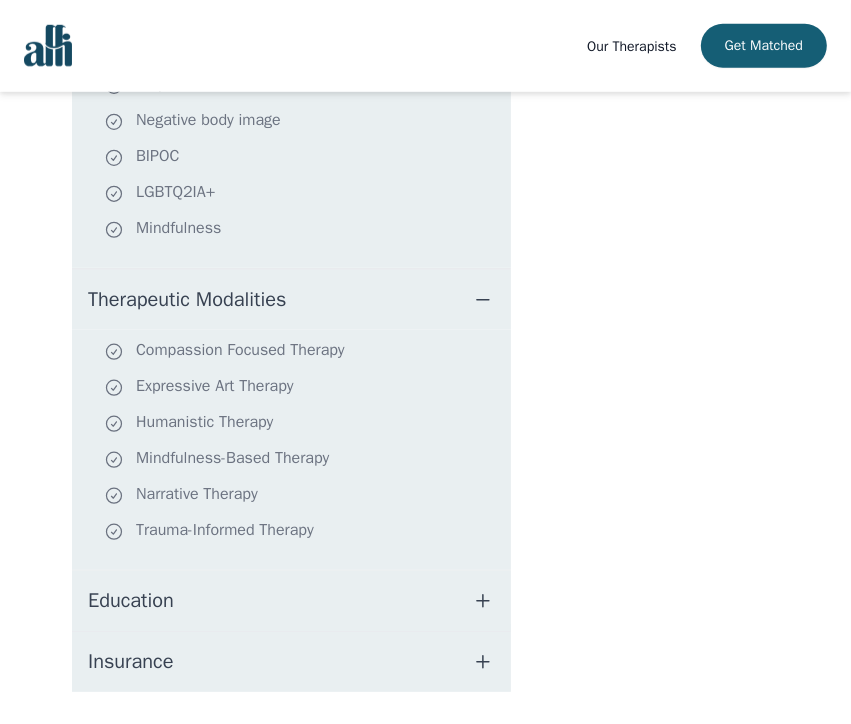 click on "Education" at bounding box center (291, 601) 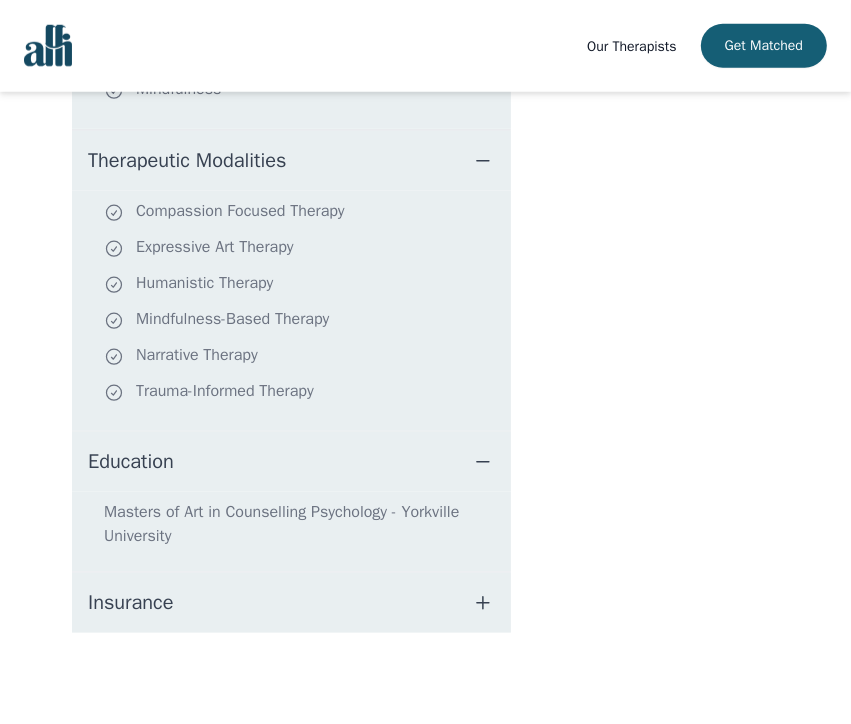 scroll, scrollTop: 983, scrollLeft: 0, axis: vertical 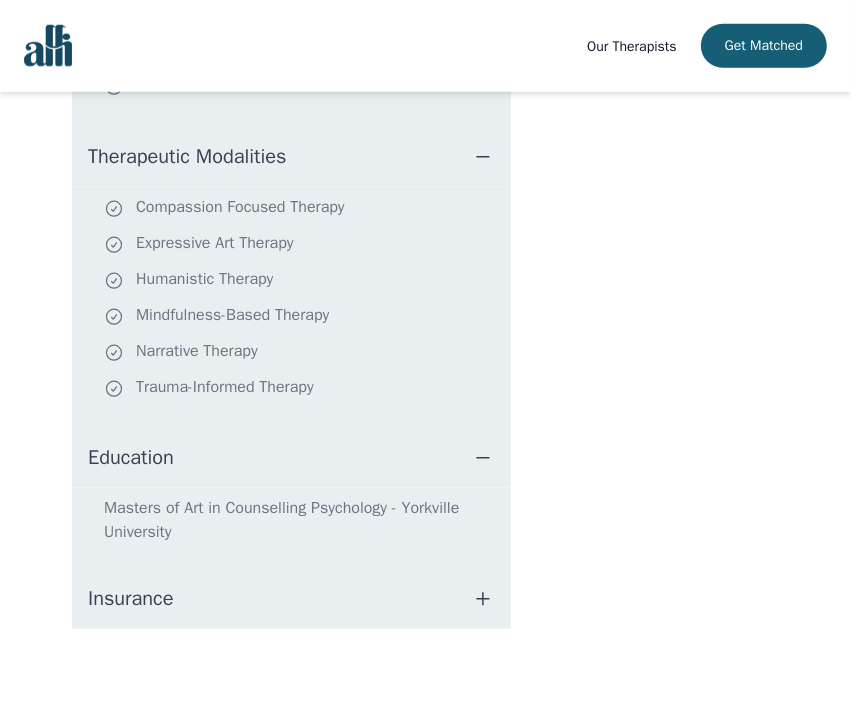 click on "Insurance" at bounding box center [291, 599] 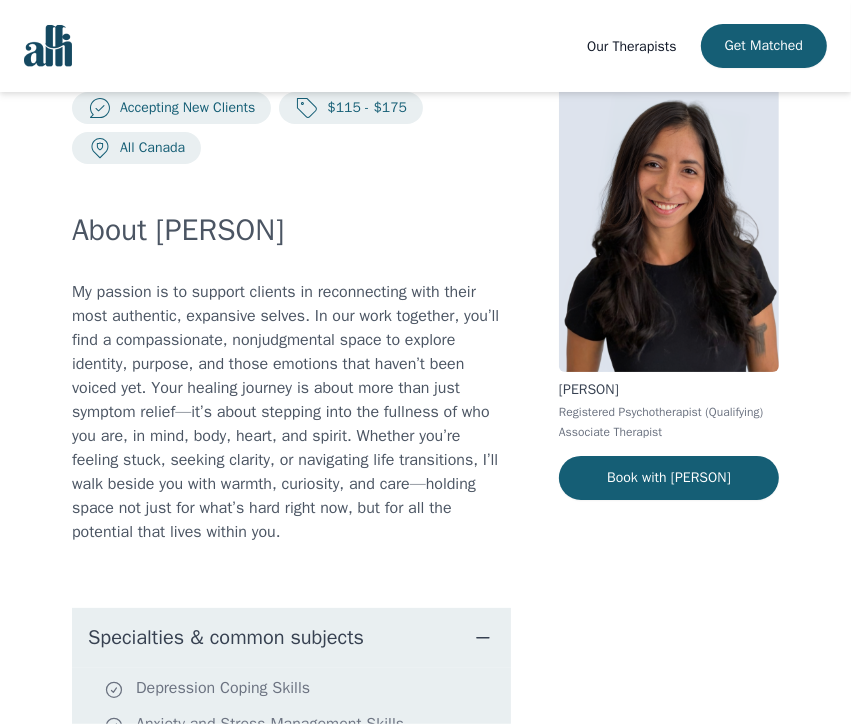 scroll, scrollTop: 54, scrollLeft: 0, axis: vertical 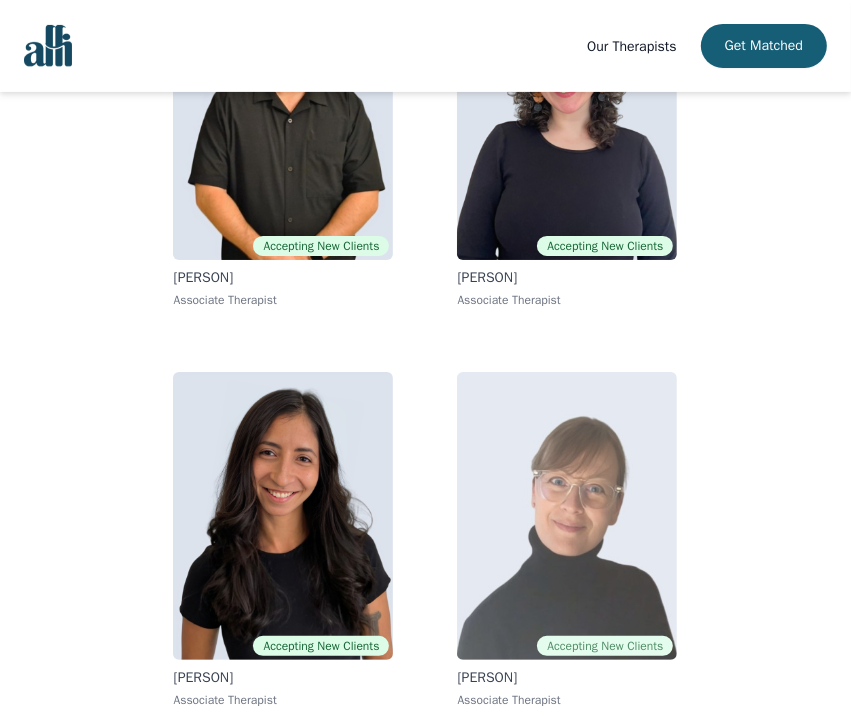 click at bounding box center [567, 516] 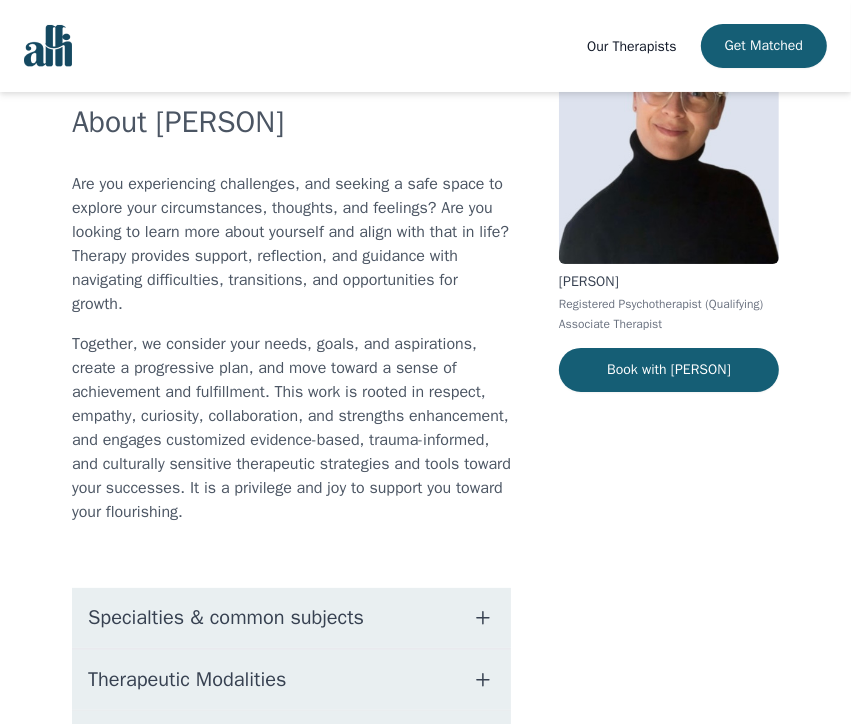scroll, scrollTop: 180, scrollLeft: 0, axis: vertical 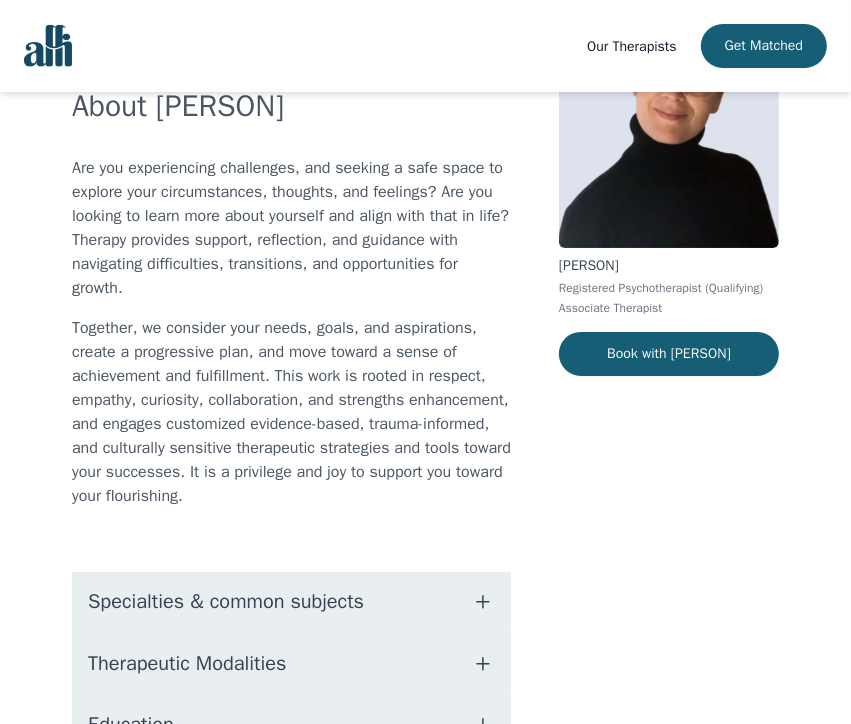 click on "Specialties & common subjects" at bounding box center (226, 602) 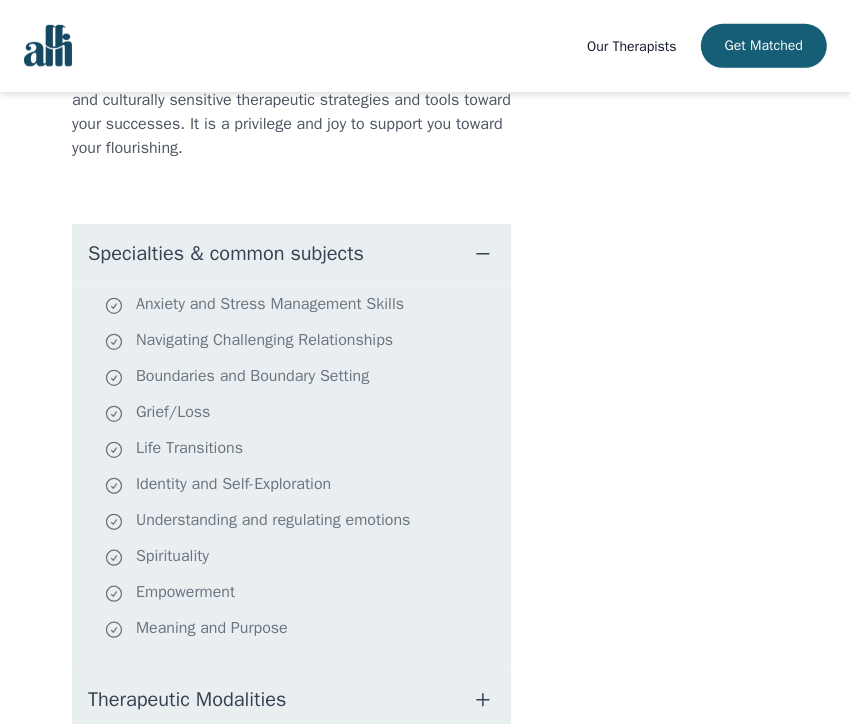 scroll, scrollTop: 530, scrollLeft: 0, axis: vertical 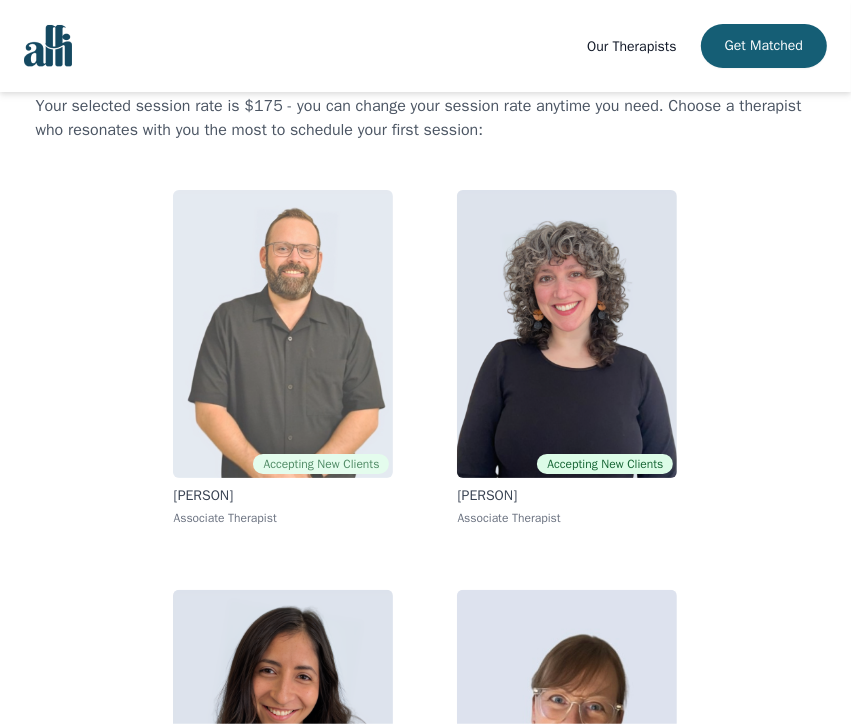 click at bounding box center [283, 334] 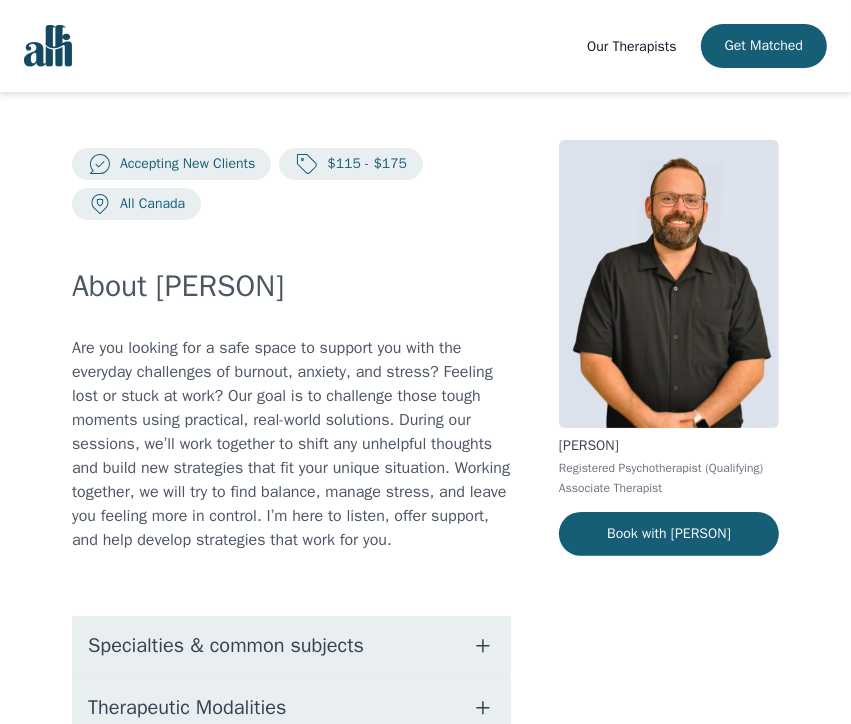 scroll, scrollTop: 204, scrollLeft: 0, axis: vertical 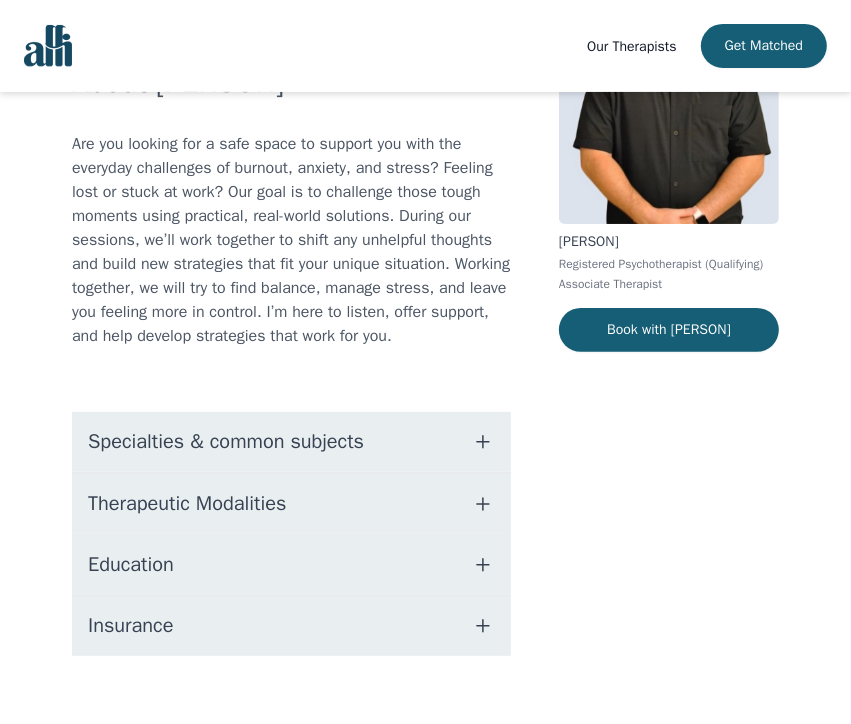 click on "Specialties & common subjects" at bounding box center [226, 442] 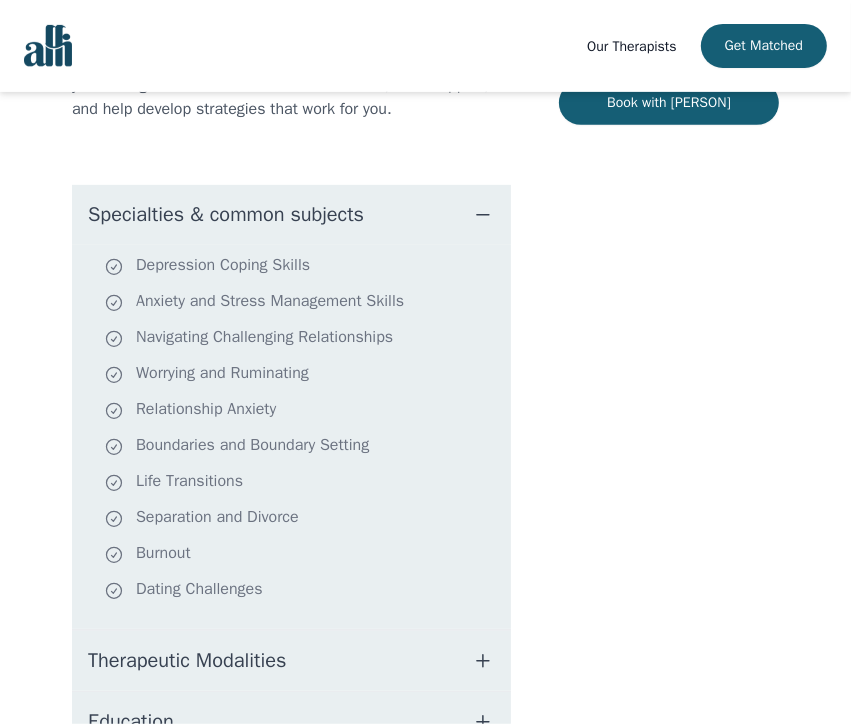 scroll, scrollTop: 430, scrollLeft: 0, axis: vertical 